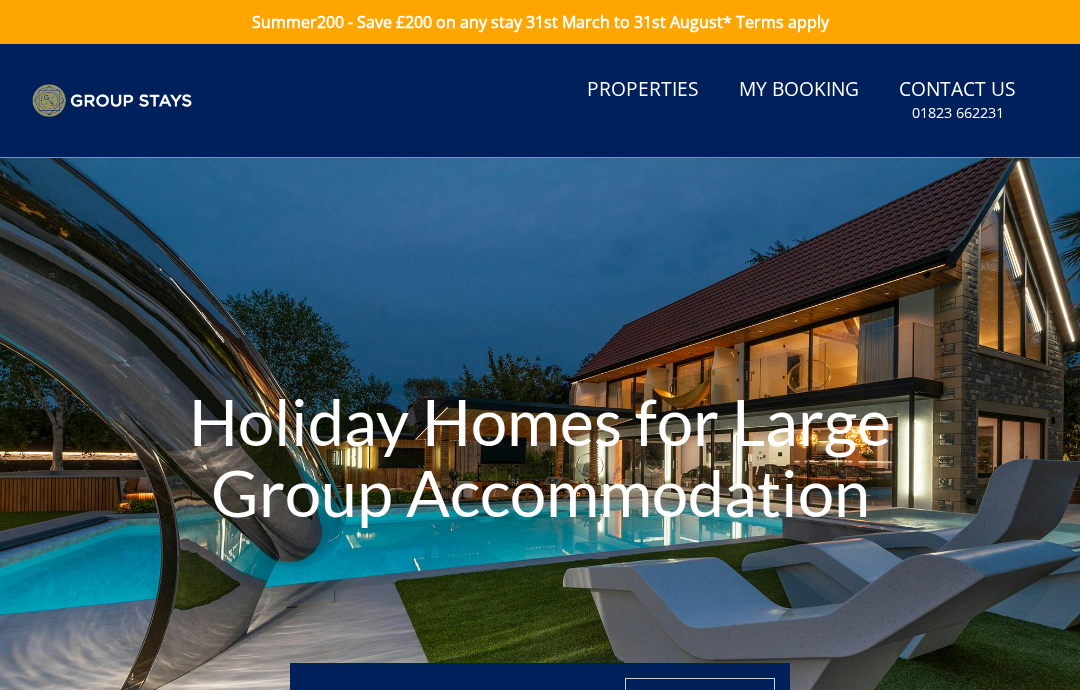 scroll, scrollTop: 0, scrollLeft: 0, axis: both 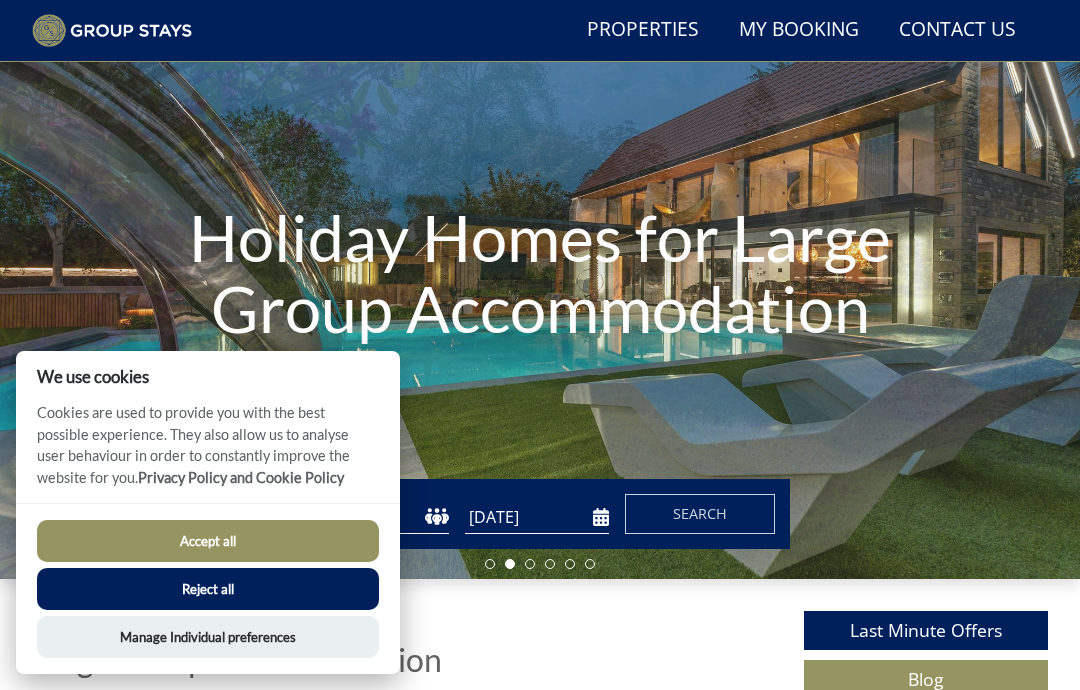click on "Accept all" at bounding box center [208, 541] 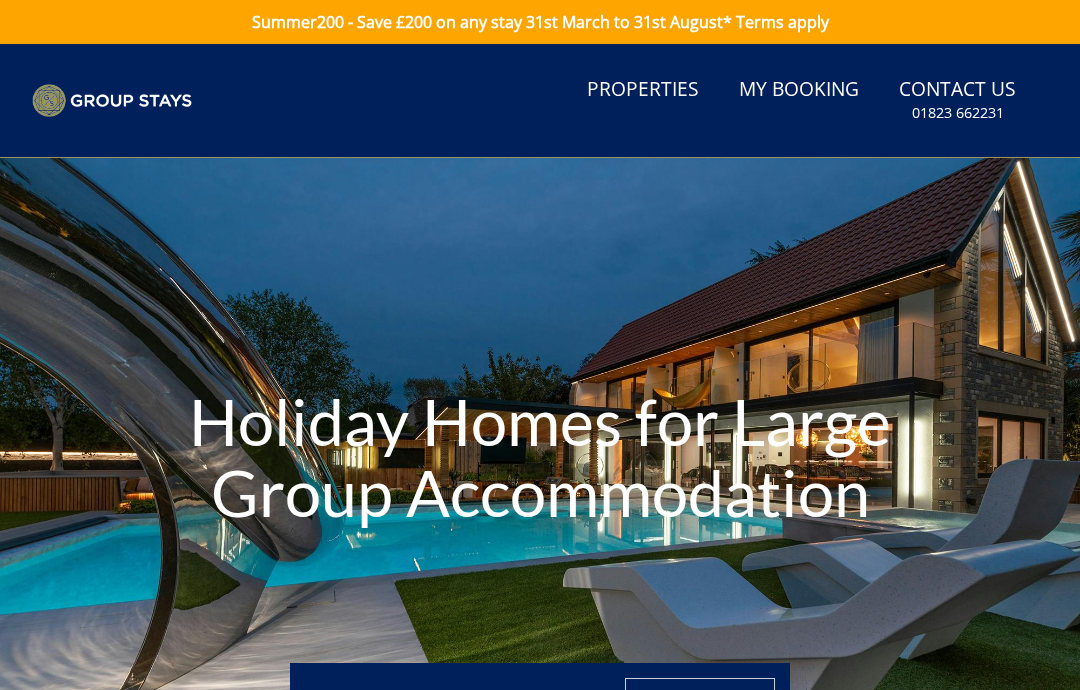 scroll, scrollTop: 0, scrollLeft: 0, axis: both 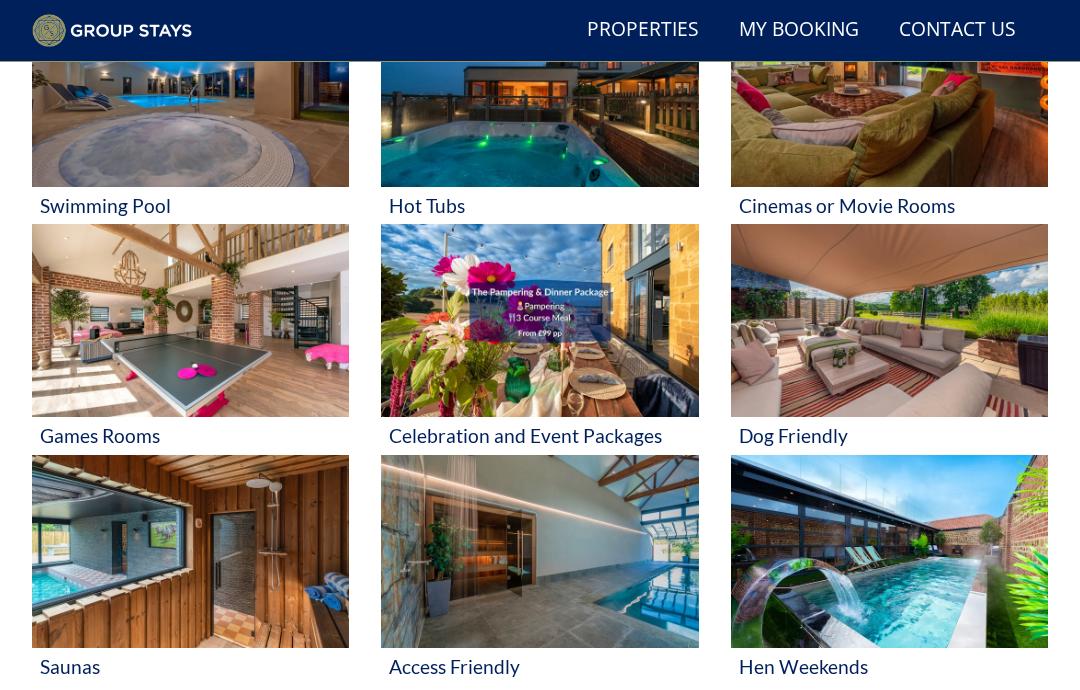click at bounding box center [889, 320] 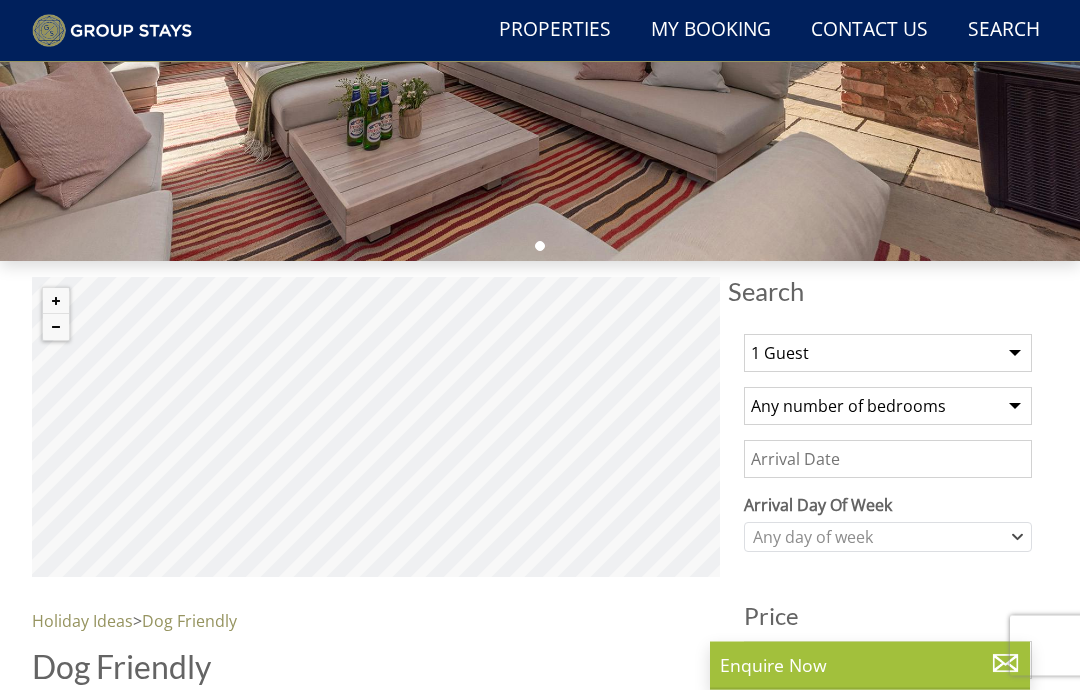 scroll, scrollTop: 450, scrollLeft: 0, axis: vertical 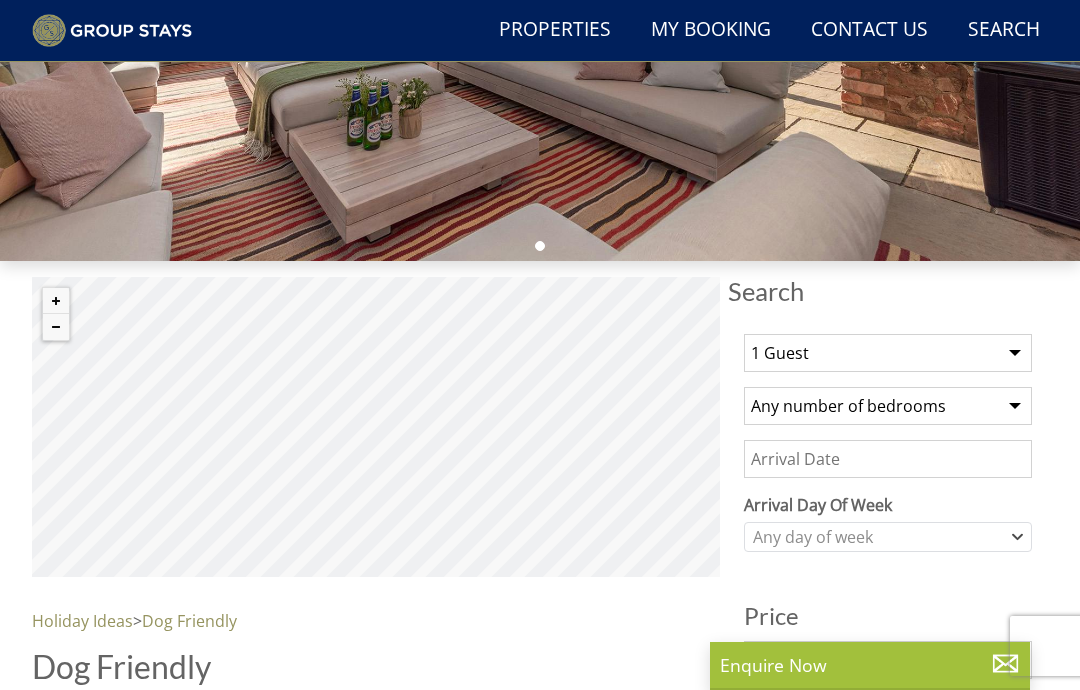 click on "1 Guest
2 Guests
3 Guests
4 Guests
5 Guests
6 Guests
7 Guests
8 Guests
9 Guests
10 Guests
11 Guests
12 Guests
13 Guests
14 Guests
15 Guests
16 Guests
17 Guests
18 Guests
19 Guests
20 Guests
21 Guests
22 Guests
23 Guests
24 Guests
25 Guests
26 Guests
27 Guests
28 Guests
29 Guests
30 Guests
31 Guests
32 Guests
33 Guests
34 Guests
35 Guests
36 Guests
37 Guests
38 Guests
39 Guests
40 Guests
41 Guests
42 Guests
43 Guests
44 Guests
45 Guests
46 Guests
47 Guests
48 Guests
49 Guests
50 Guests" at bounding box center [888, 353] 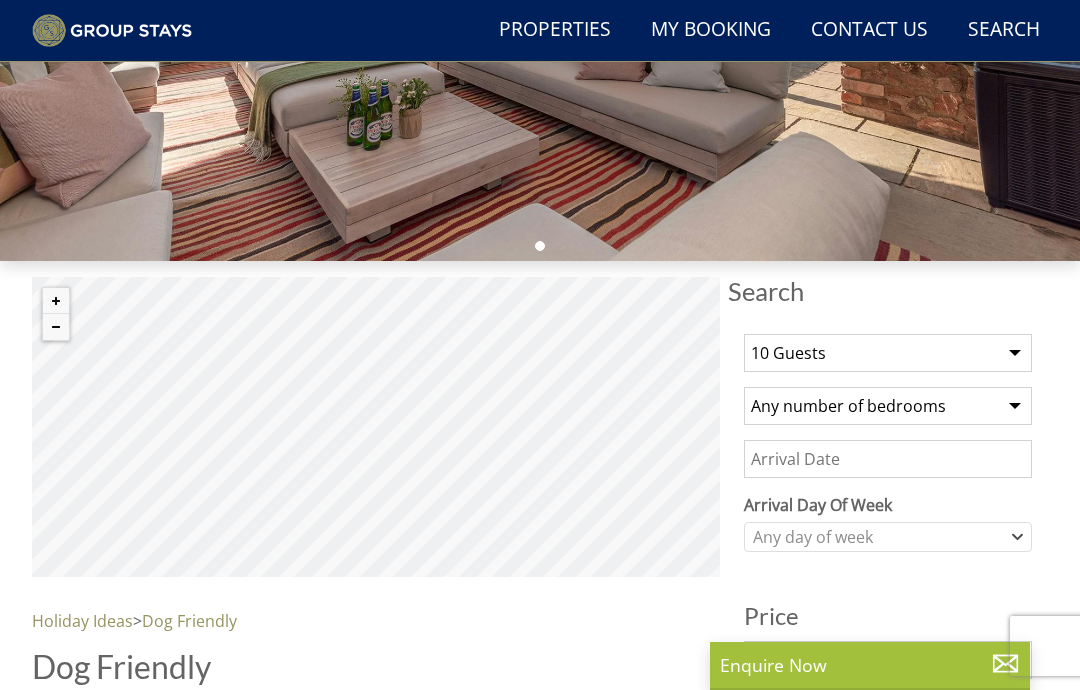 click on "Any number of bedrooms
3 Bedrooms
4 Bedrooms
5 Bedrooms
6 Bedrooms
7 Bedrooms
8 Bedrooms
9 Bedrooms
10 Bedrooms
11 Bedrooms
12 Bedrooms
13 Bedrooms
14 Bedrooms
15 Bedrooms
16 Bedrooms" at bounding box center [888, 406] 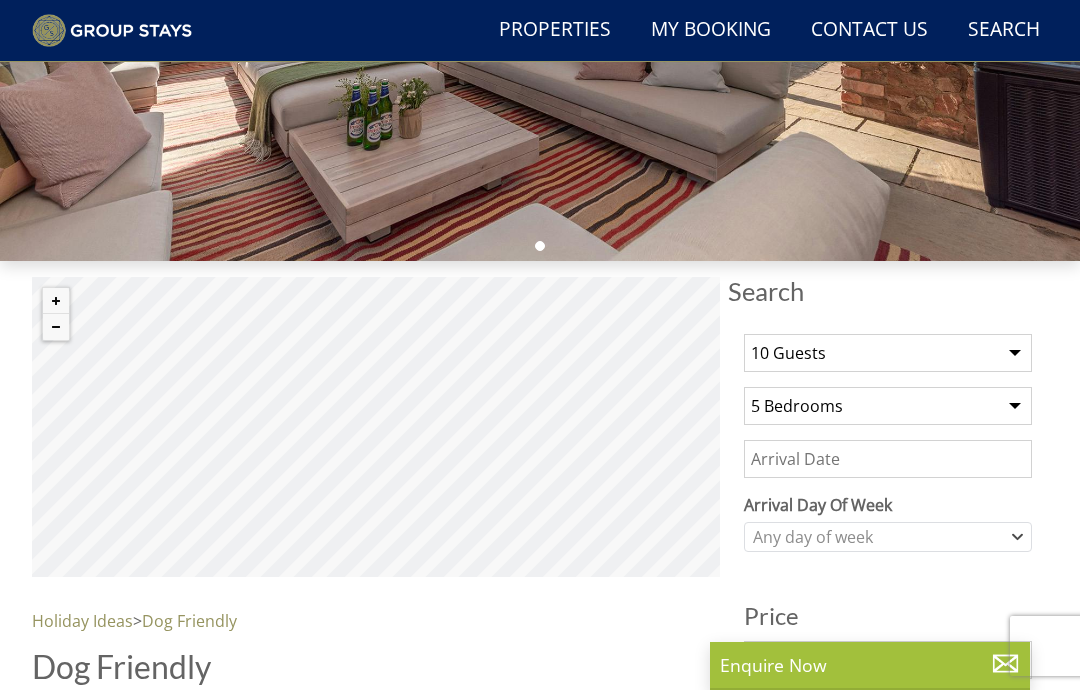 click on "Any number of bedrooms
3 Bedrooms
4 Bedrooms
5 Bedrooms
6 Bedrooms
7 Bedrooms
8 Bedrooms
9 Bedrooms
10 Bedrooms
11 Bedrooms
12 Bedrooms
13 Bedrooms
14 Bedrooms
15 Bedrooms
16 Bedrooms" at bounding box center [888, 406] 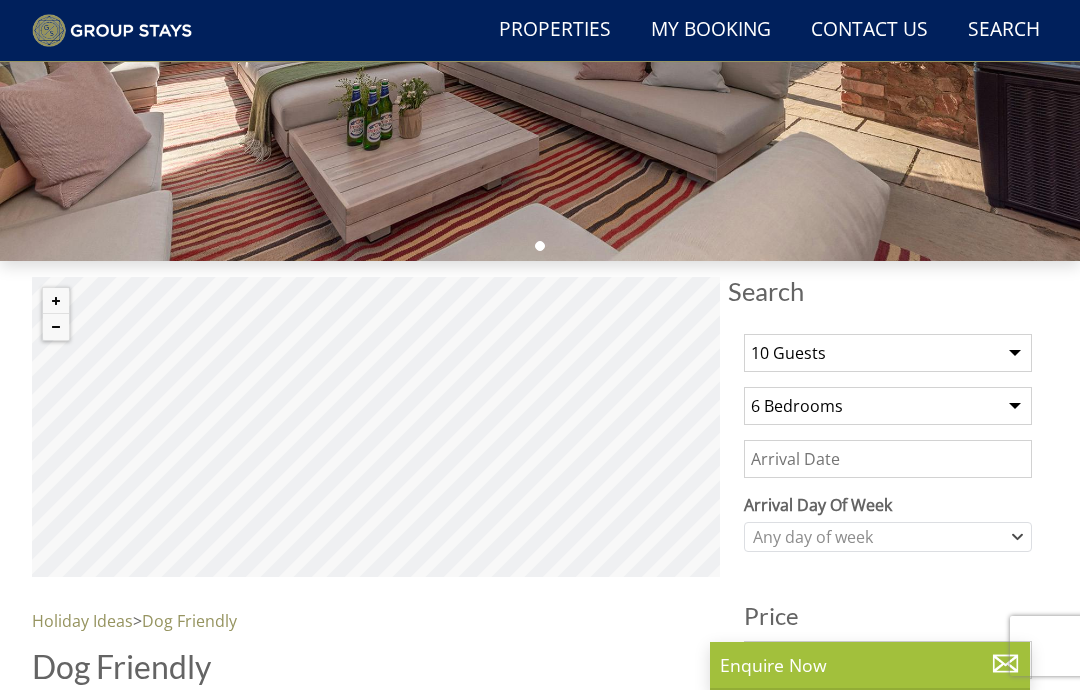 click on "Date" at bounding box center (888, 459) 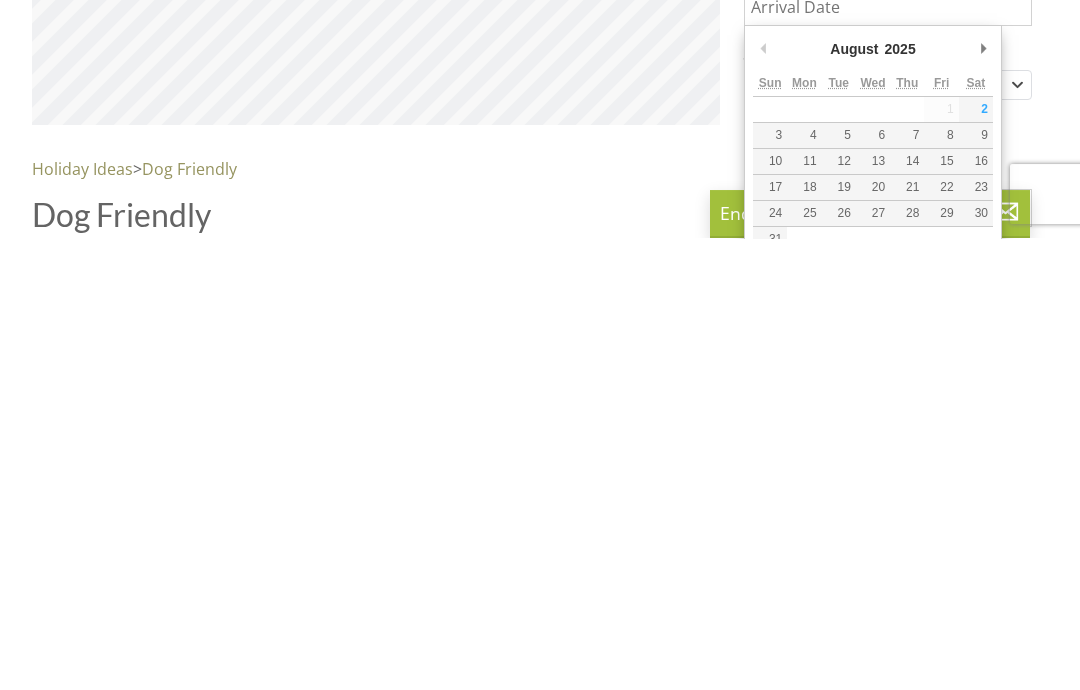 scroll, scrollTop: 455, scrollLeft: 0, axis: vertical 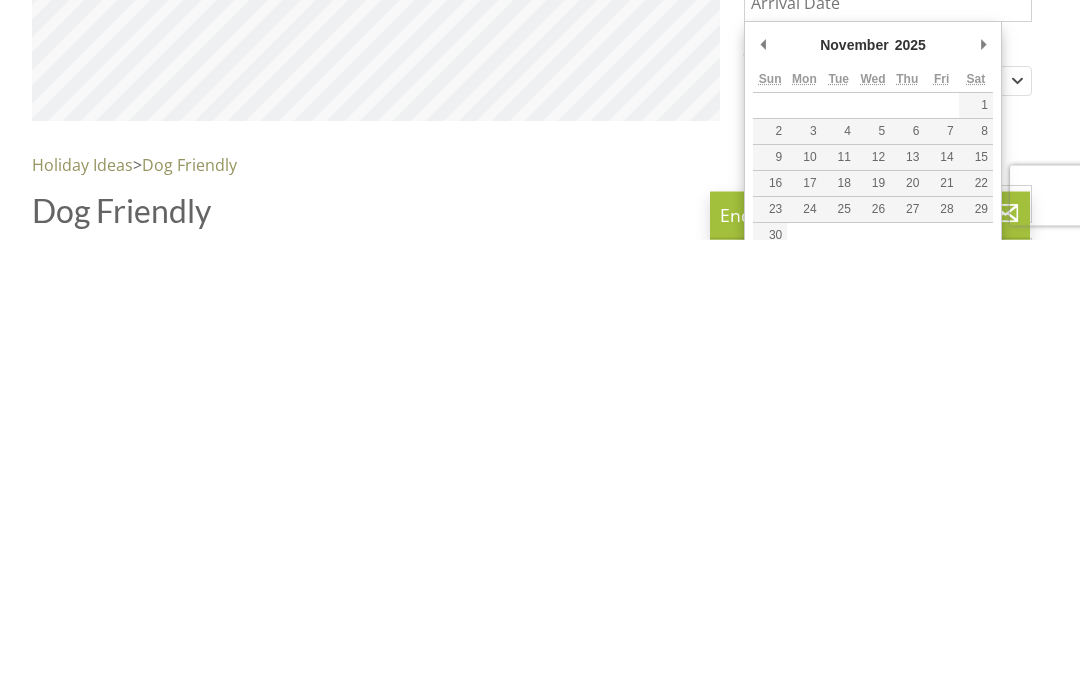 type on "[DATE]" 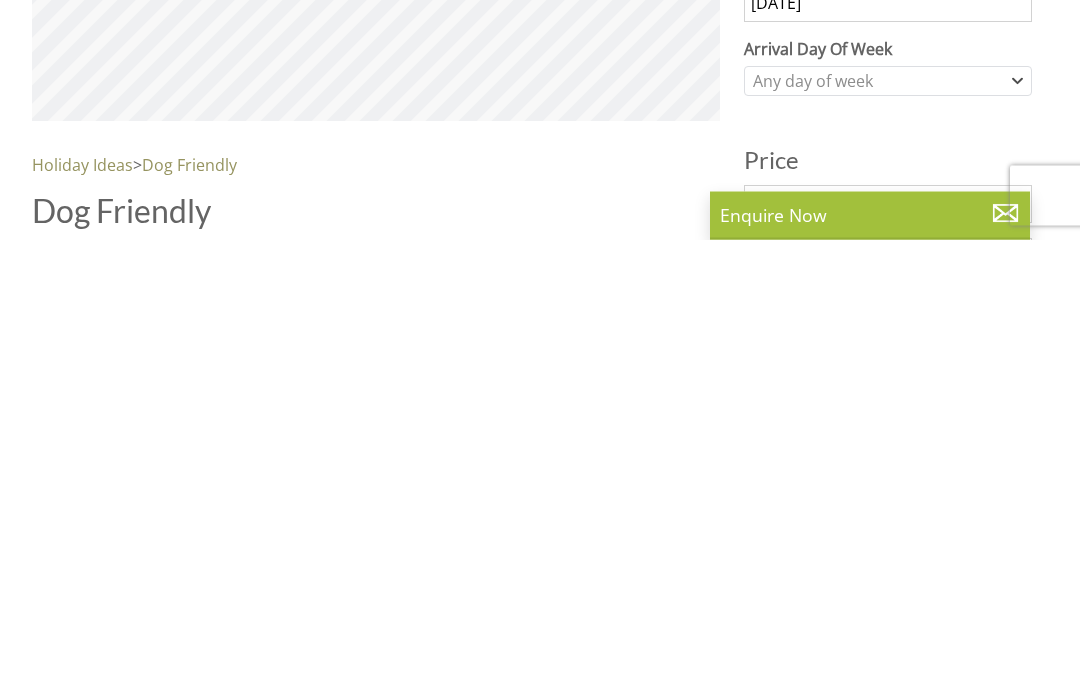 scroll, scrollTop: 906, scrollLeft: 0, axis: vertical 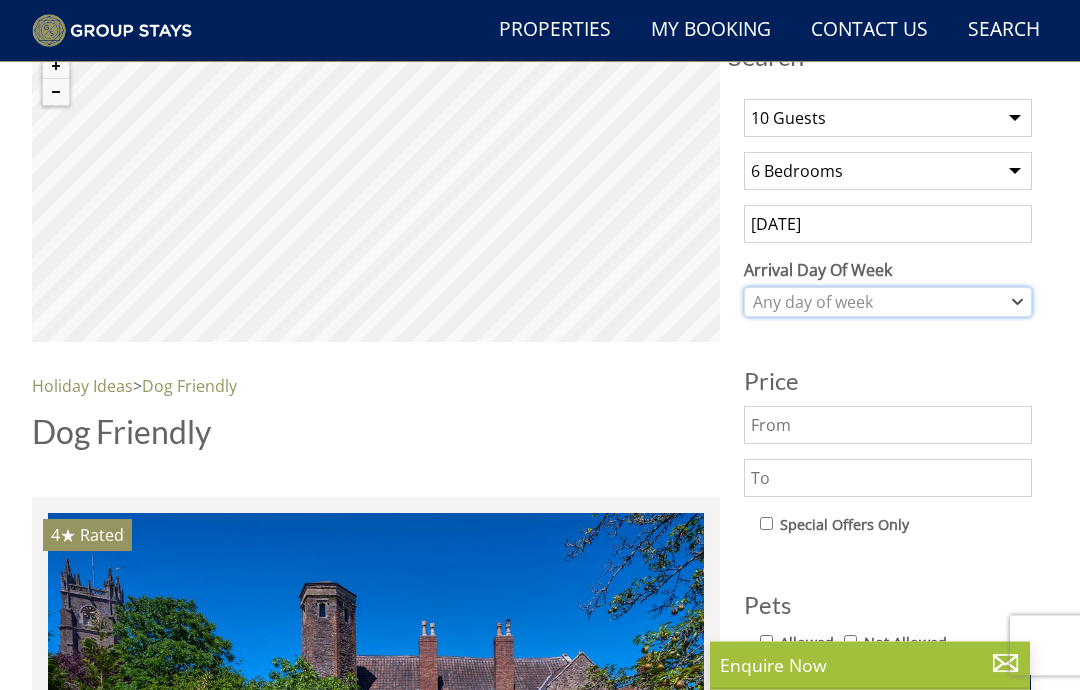 click on "Any day of week" at bounding box center [888, 303] 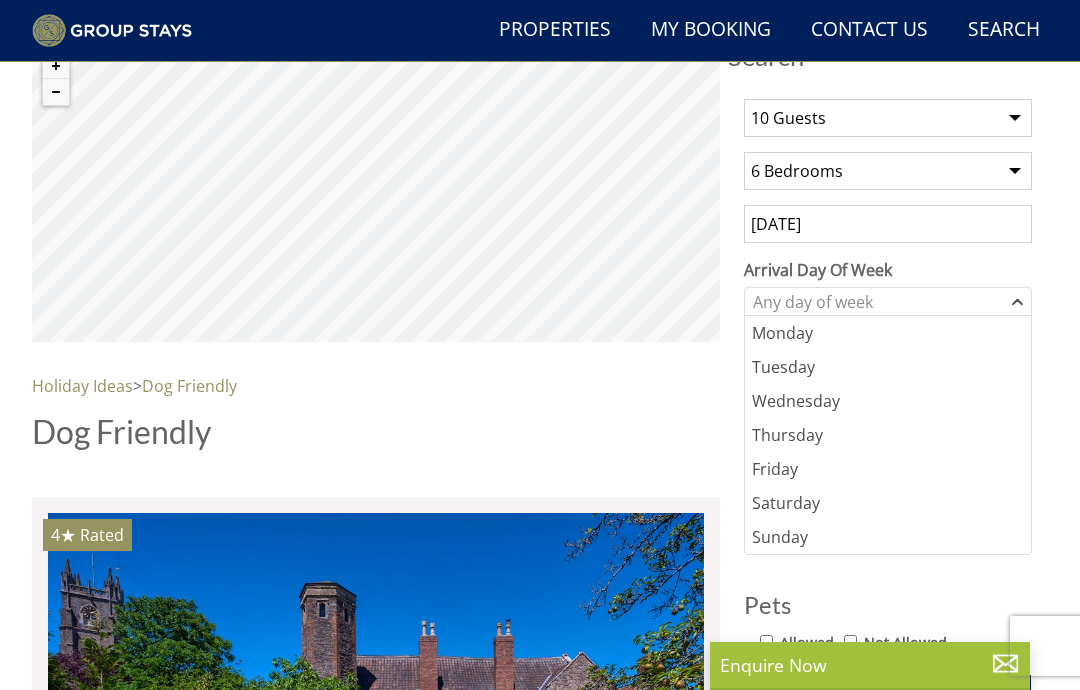 click on "[DATE]" at bounding box center [888, 224] 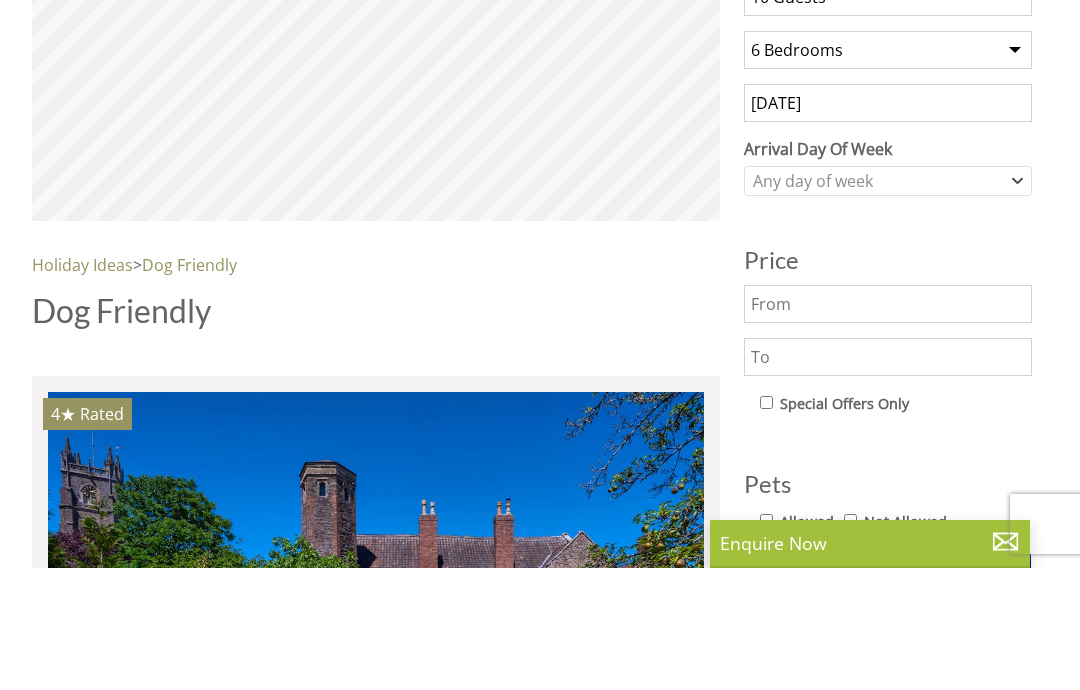 scroll, scrollTop: 807, scrollLeft: 0, axis: vertical 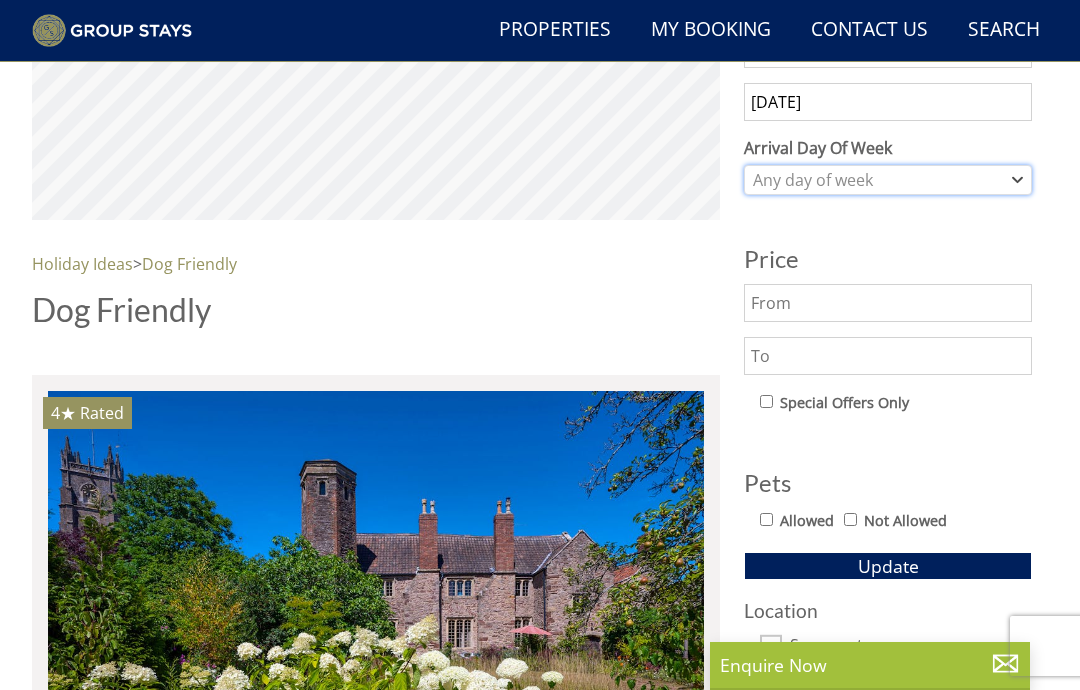 click on "Any day of week" at bounding box center [888, 180] 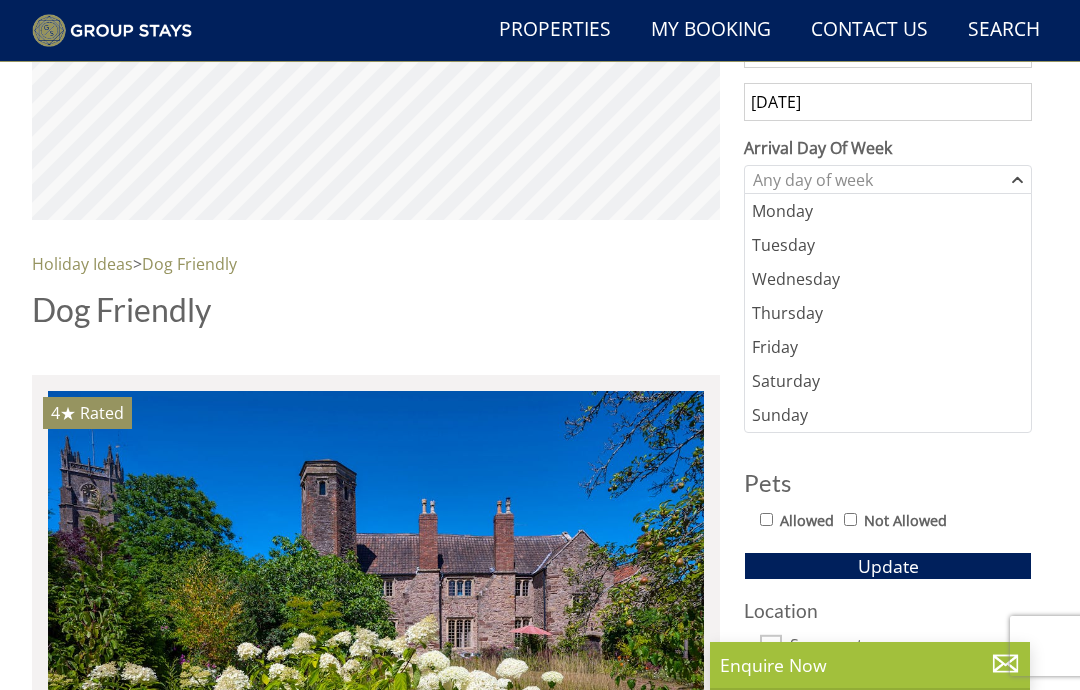 click on "Friday" at bounding box center (888, 347) 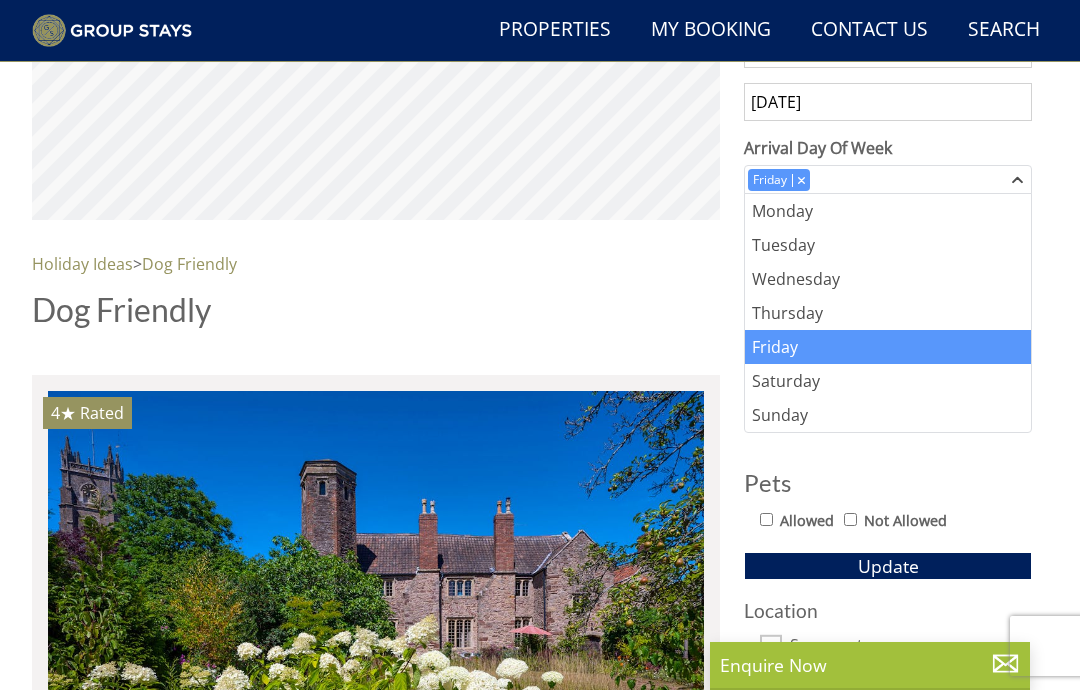 click on "Search
Search
1 Guest
2 Guests
3 Guests
4 Guests
5 Guests
6 Guests
7 Guests
8 Guests
9 Guests
10 Guests
11 Guests
12 Guests
13 Guests
14 Guests
15 Guests
16 Guests
17 Guests
18 Guests
19 Guests
20 Guests
21 Guests
22 Guests
23 Guests
24 Guests
25 Guests
26 Guests
27 Guests
28 Guests
29 Guests
30 Guests
31 Guests
32 Guests
33 Guests
34 Guests
35 Guests
36 Guests
37 Guests
38 Guests
39 Guests
40 Guests
41 Guests
42 Guests
43 Guests
44 Guests
45 Guests
46 Guests
47 Guests
48 Guests
49 Guests
50 Guests
Any number of bedrooms
3 Bedrooms
4 Bedrooms
5 Bedrooms
6 Bedrooms
7 Bedrooms
8 Bedrooms
9 Bedrooms
10 Bedrooms
11 Bedrooms
12 Bedrooms
13 Bedrooms
14 Bedrooms" at bounding box center [540, 4064] 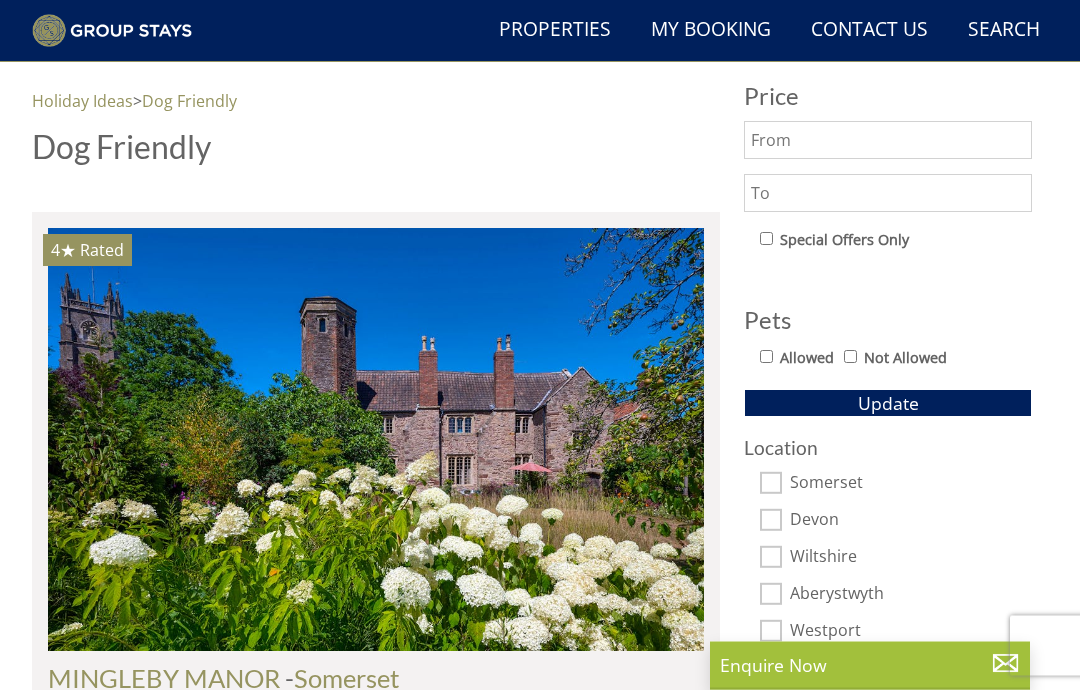 scroll, scrollTop: 973, scrollLeft: 0, axis: vertical 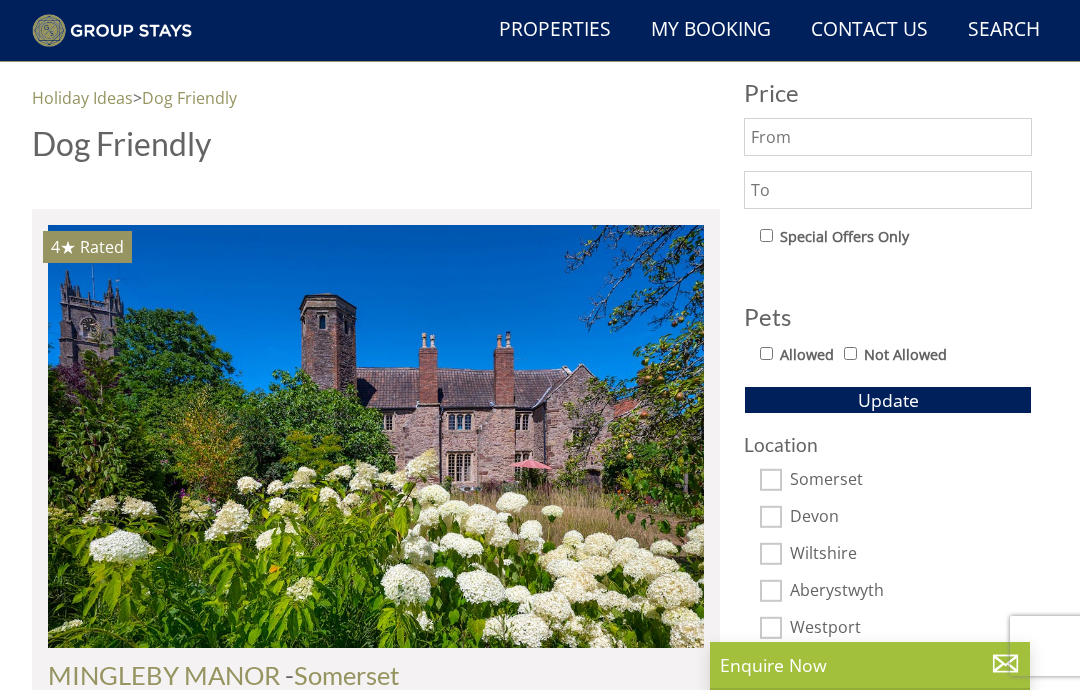 click on "Allowed" at bounding box center [766, 353] 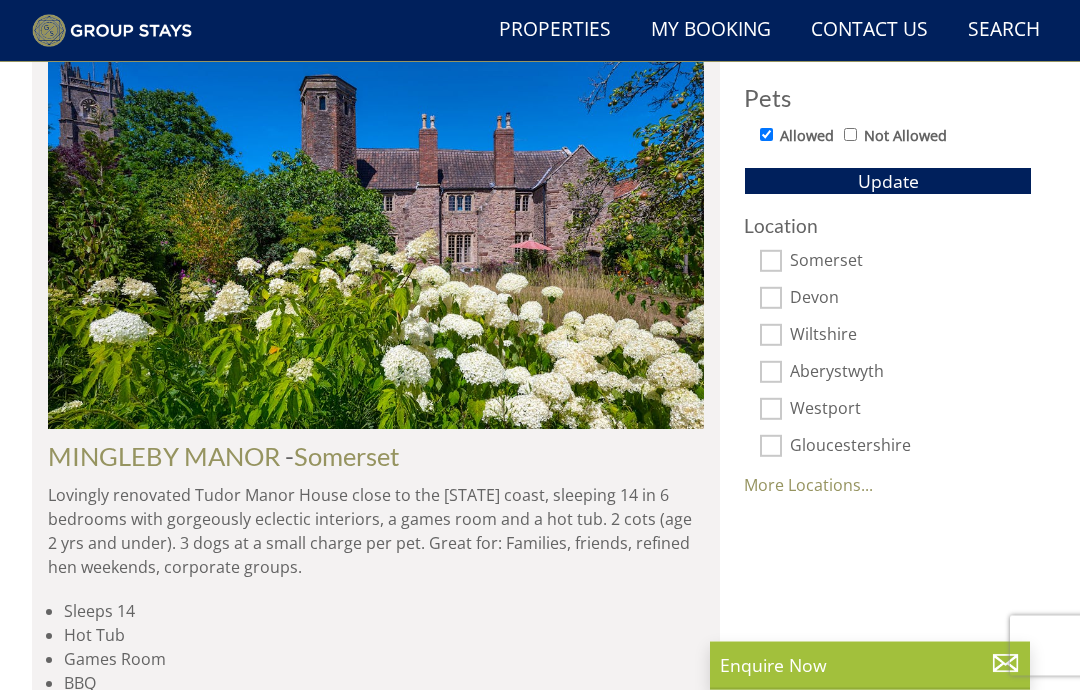 click on "Somerset" at bounding box center [771, 262] 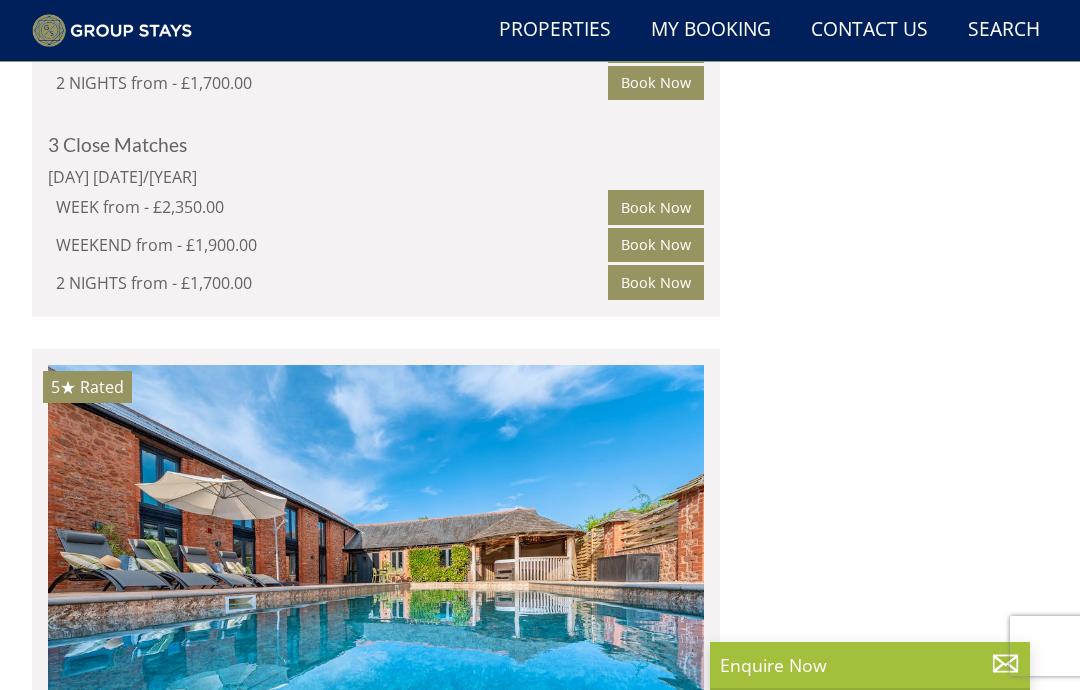 scroll, scrollTop: 3663, scrollLeft: 0, axis: vertical 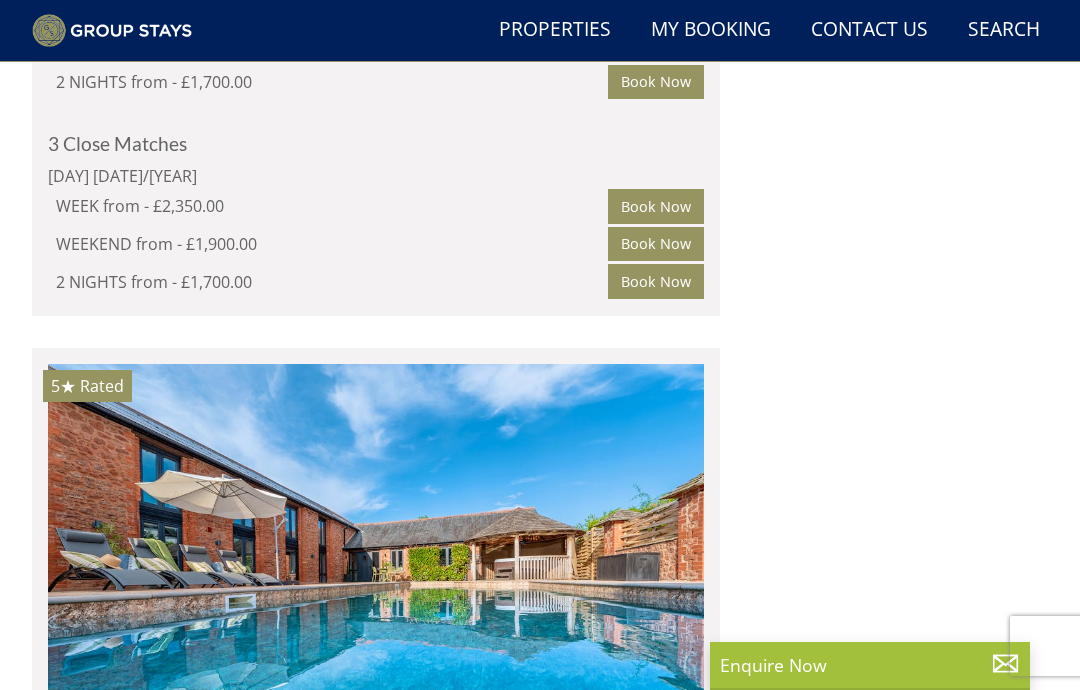 click at bounding box center (376, -388) 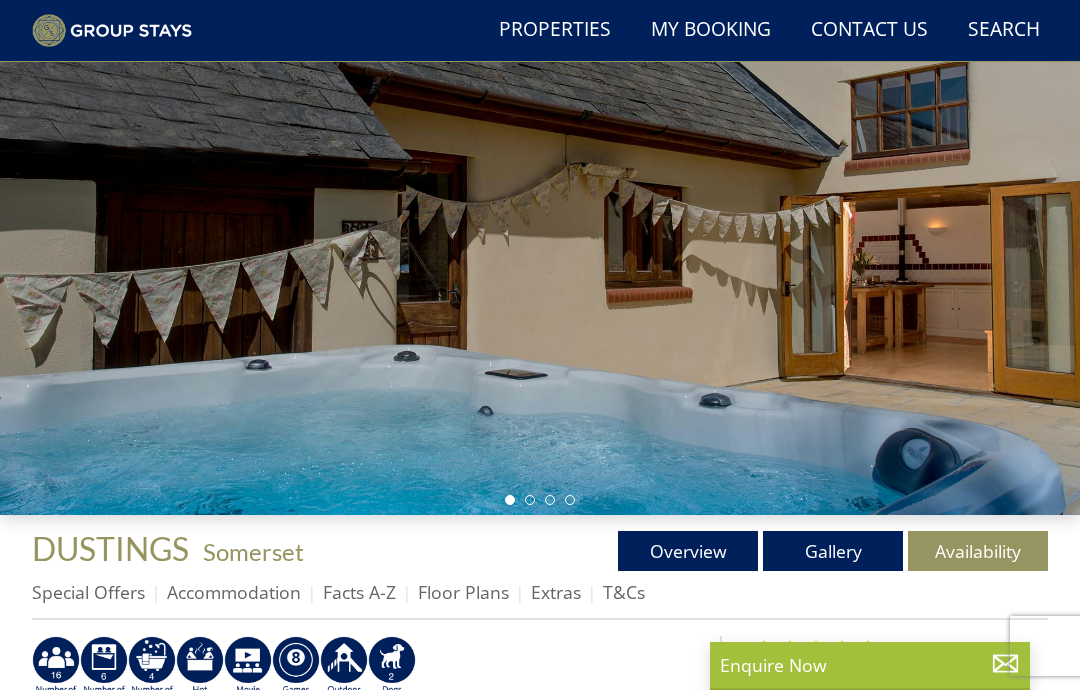 scroll, scrollTop: 184, scrollLeft: 0, axis: vertical 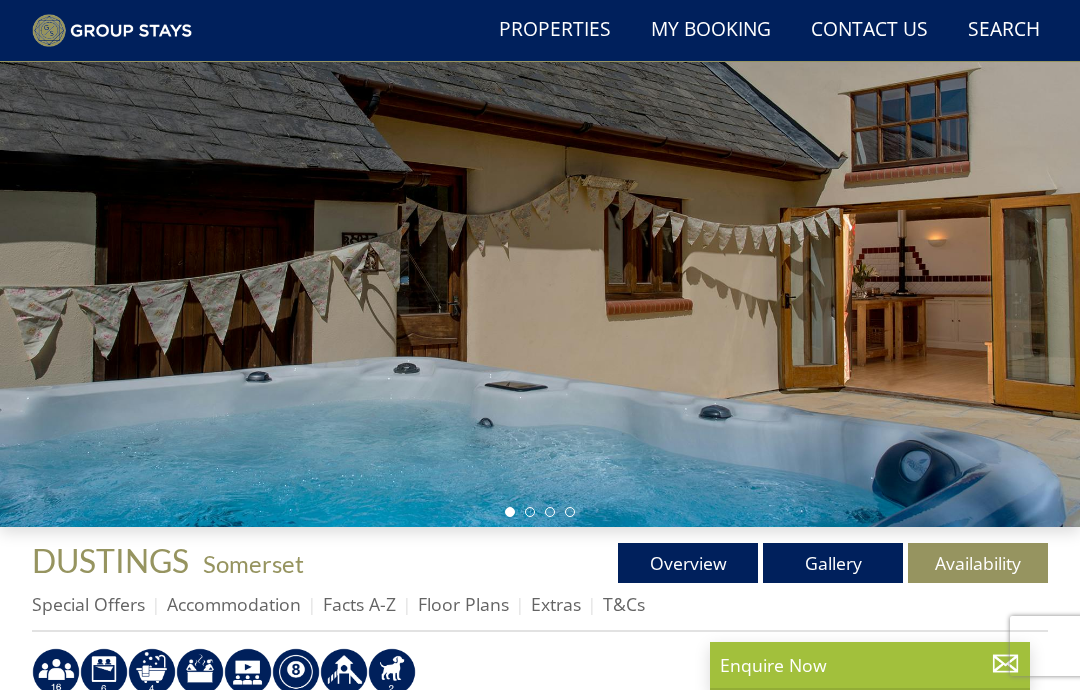 click at bounding box center [540, 224] 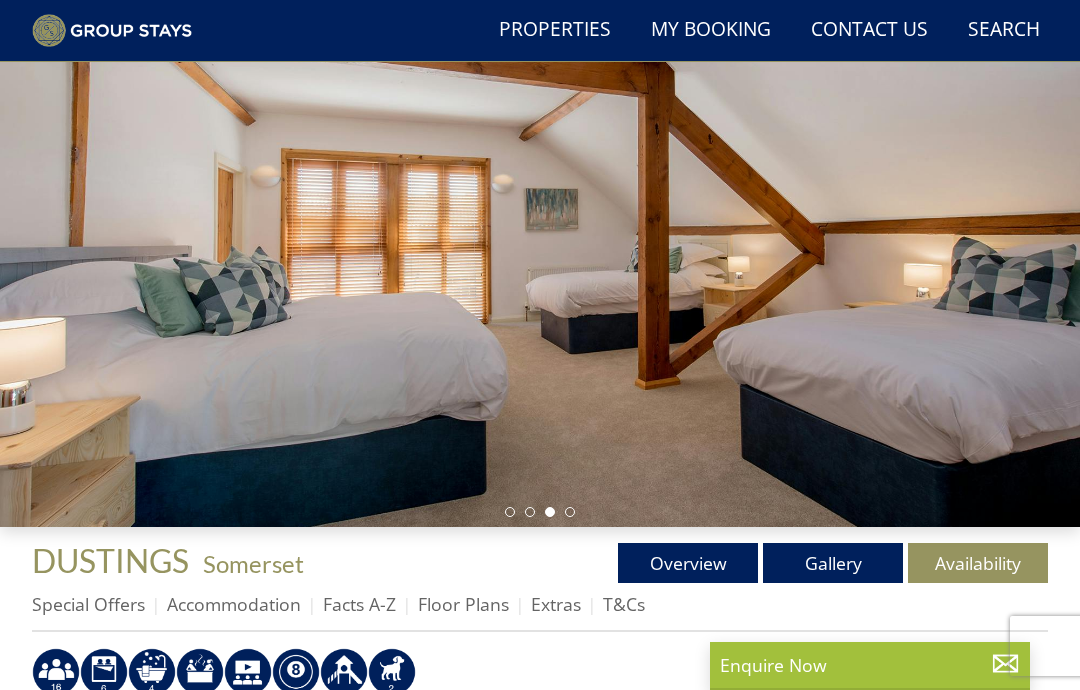 select on "10" 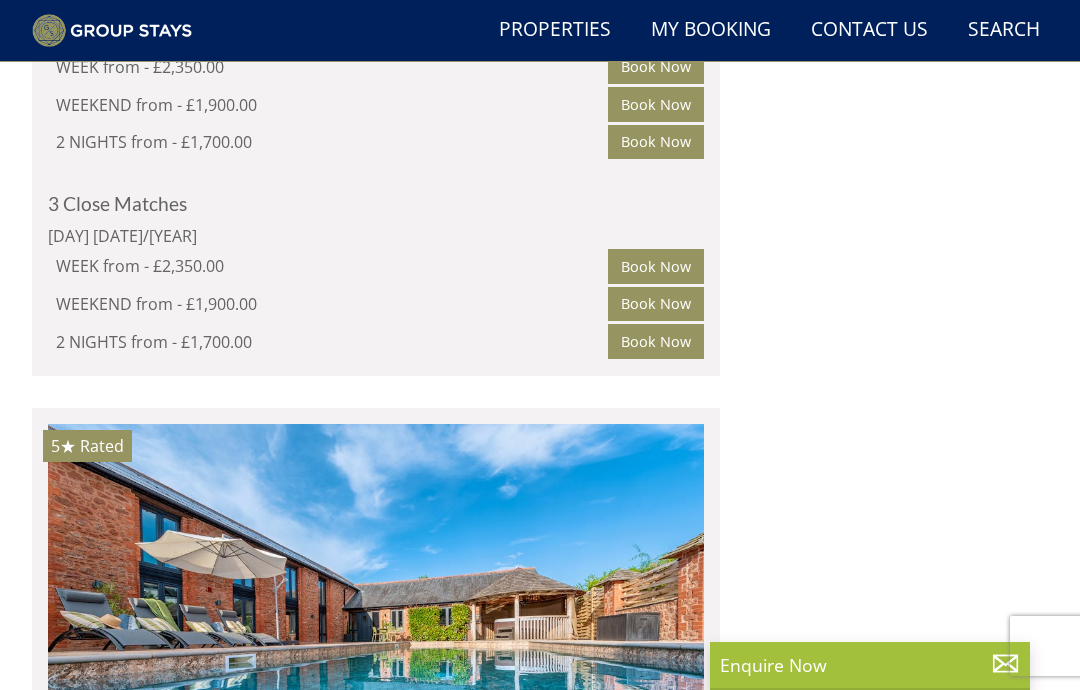 scroll, scrollTop: 3474, scrollLeft: 0, axis: vertical 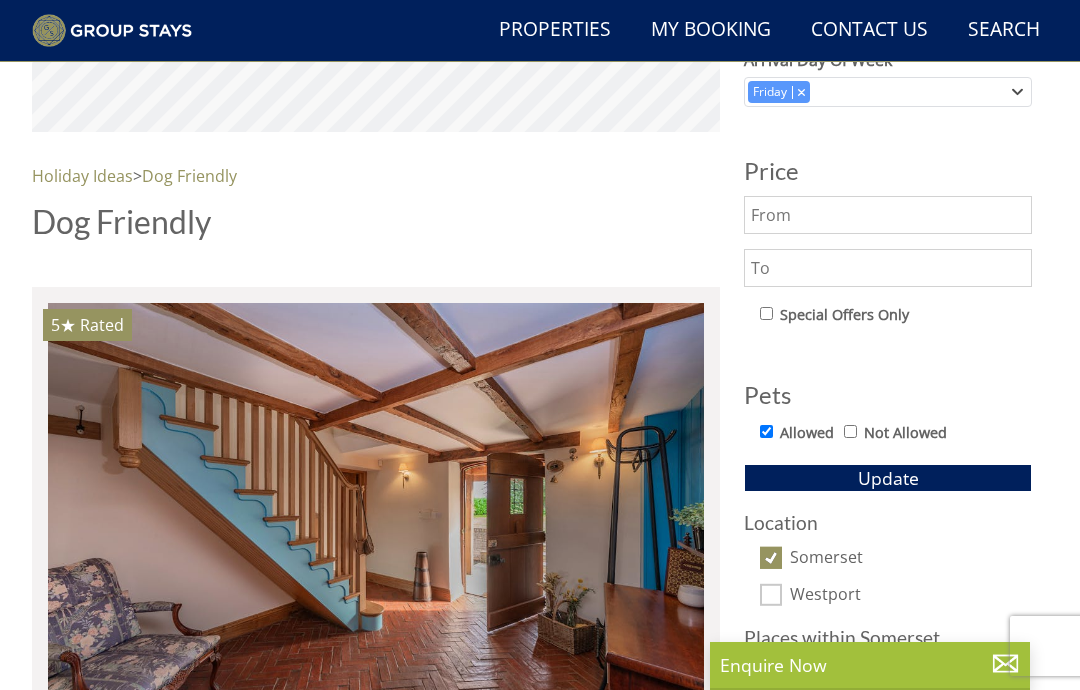 click at bounding box center (888, 268) 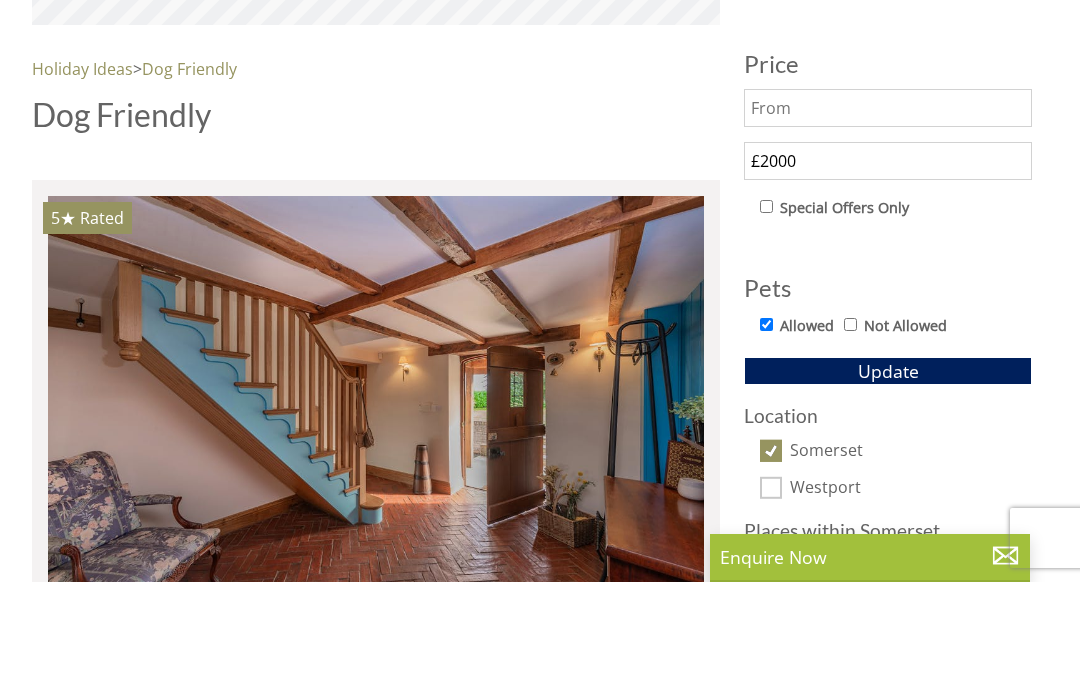 click on "Update" at bounding box center [888, 479] 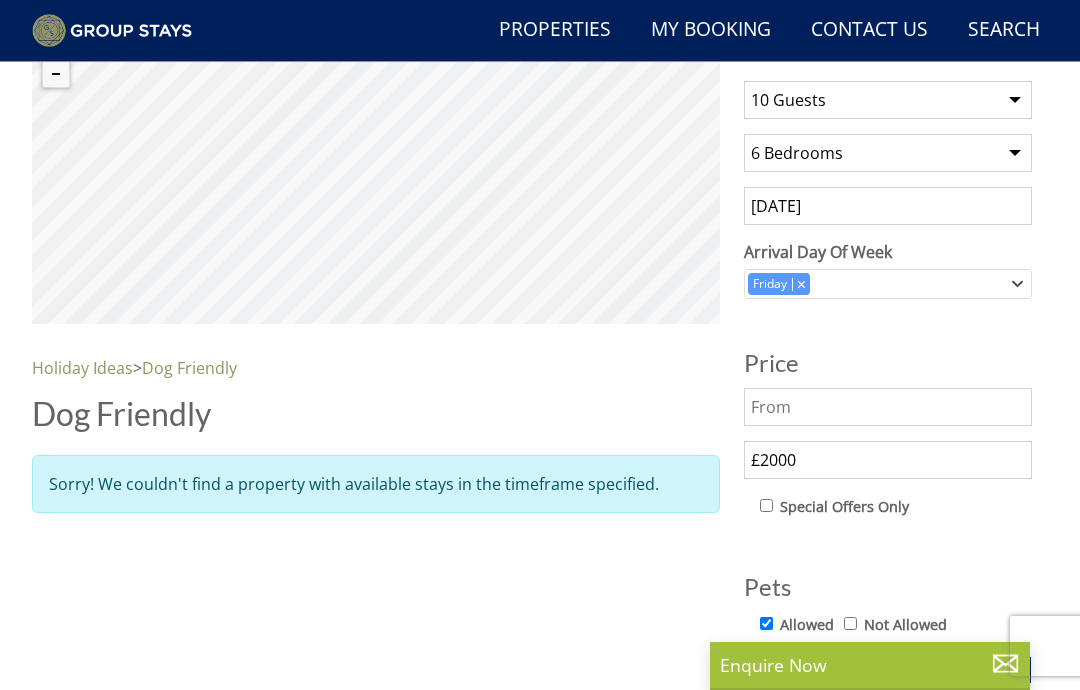 scroll, scrollTop: 714, scrollLeft: 0, axis: vertical 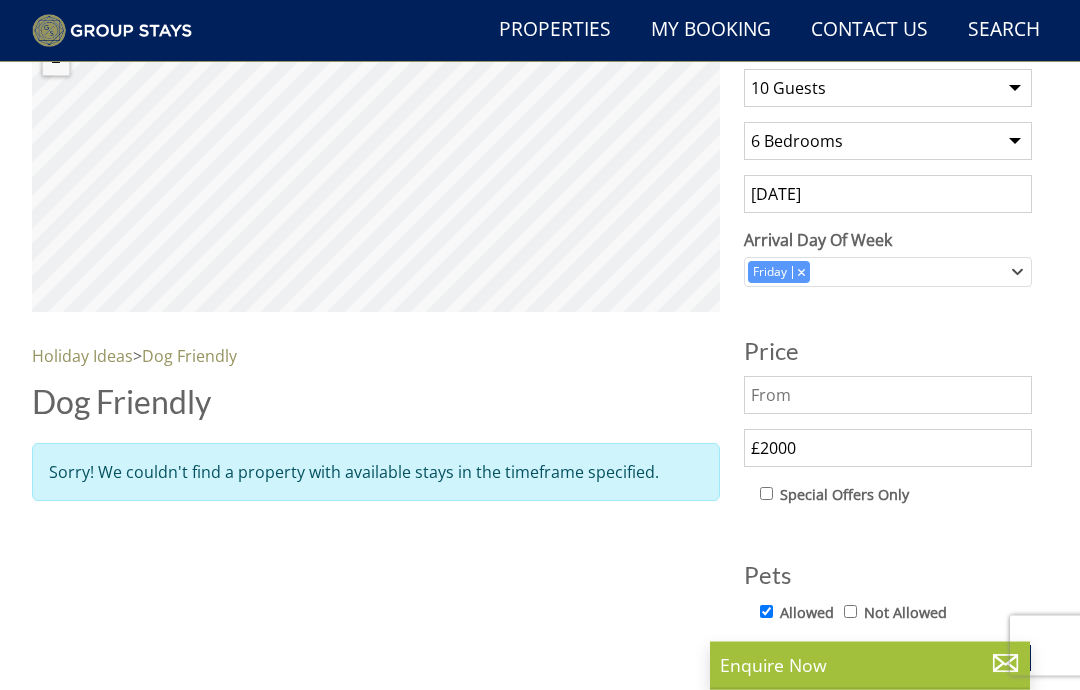 click on "£2000" at bounding box center [888, 449] 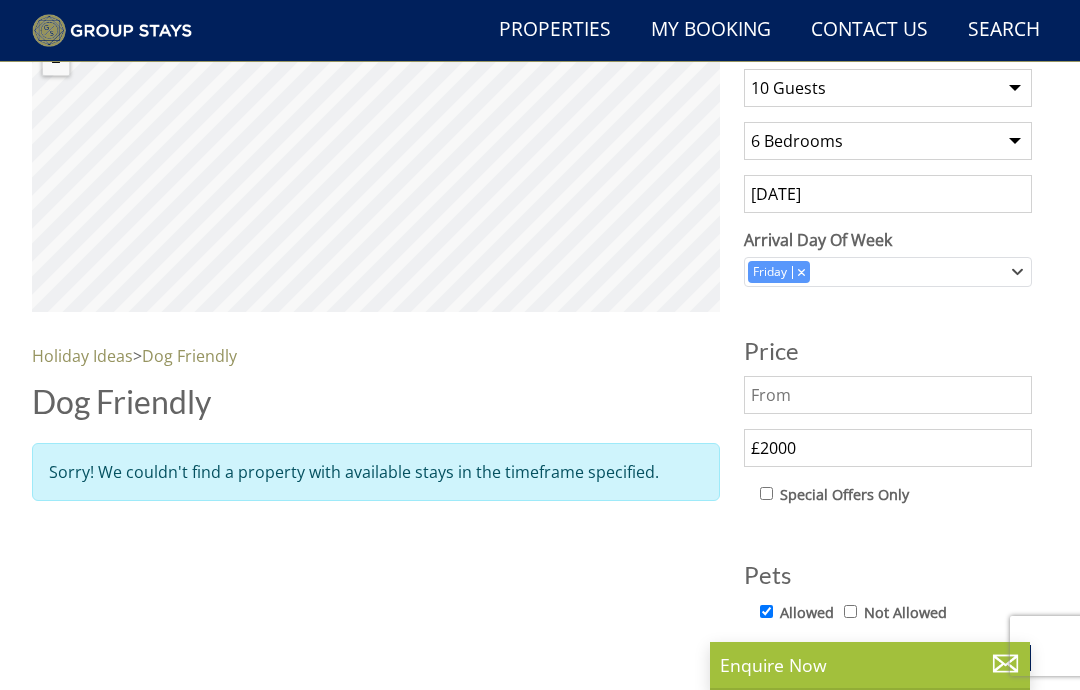 scroll, scrollTop: 714, scrollLeft: 0, axis: vertical 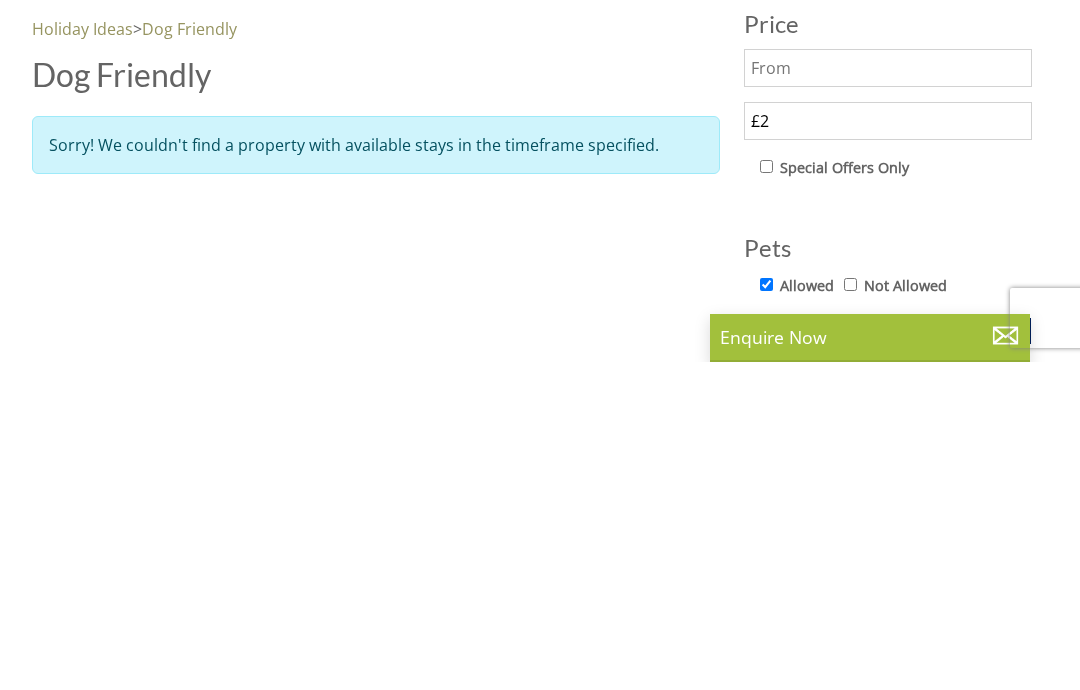 type on "£" 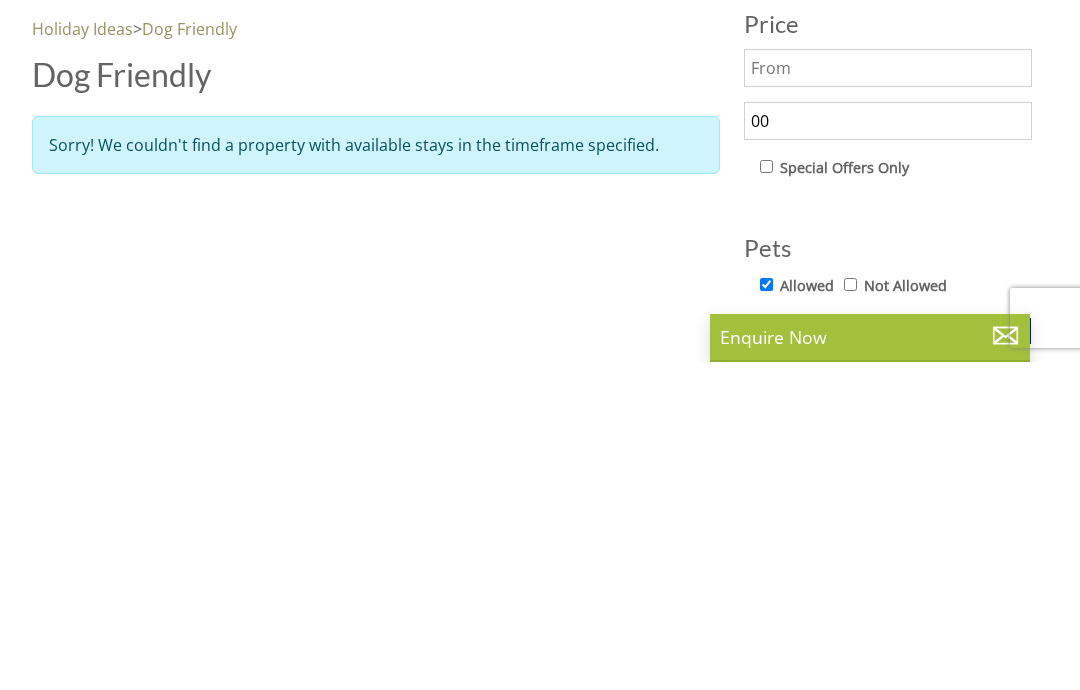 type on "0" 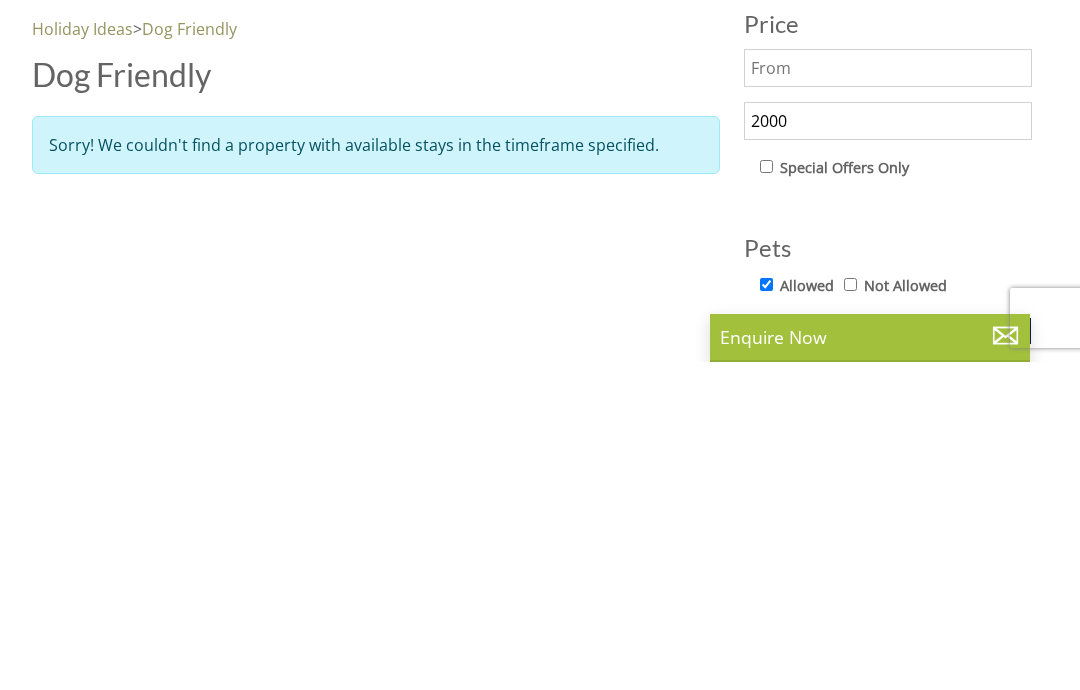 scroll, scrollTop: 1043, scrollLeft: 0, axis: vertical 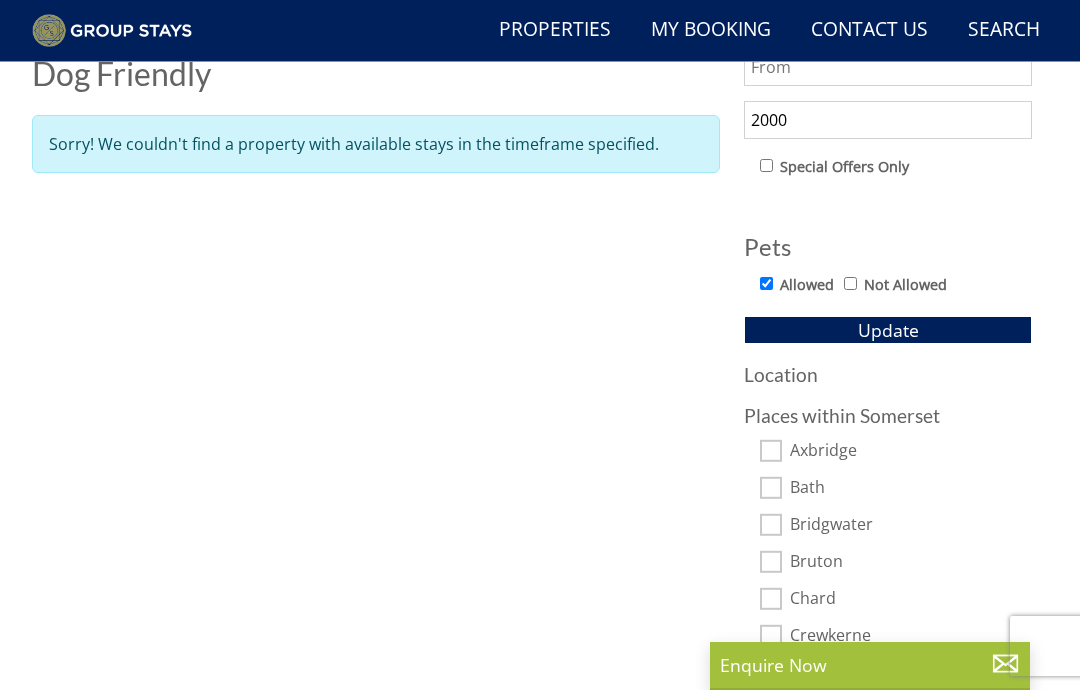 type on "2000" 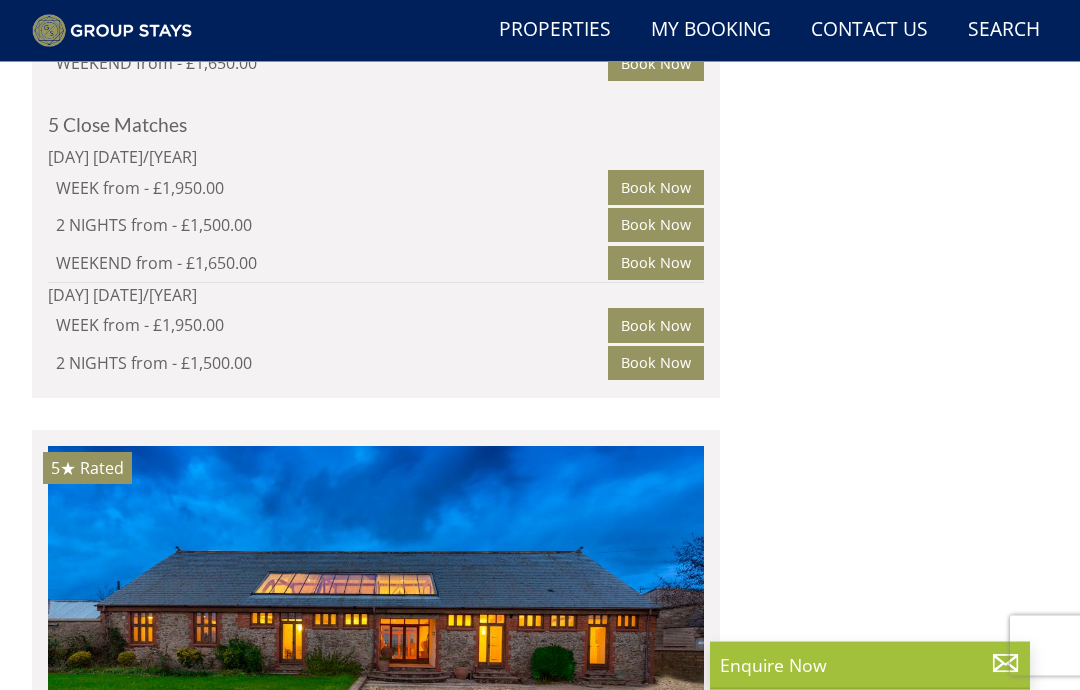 scroll, scrollTop: 3543, scrollLeft: 0, axis: vertical 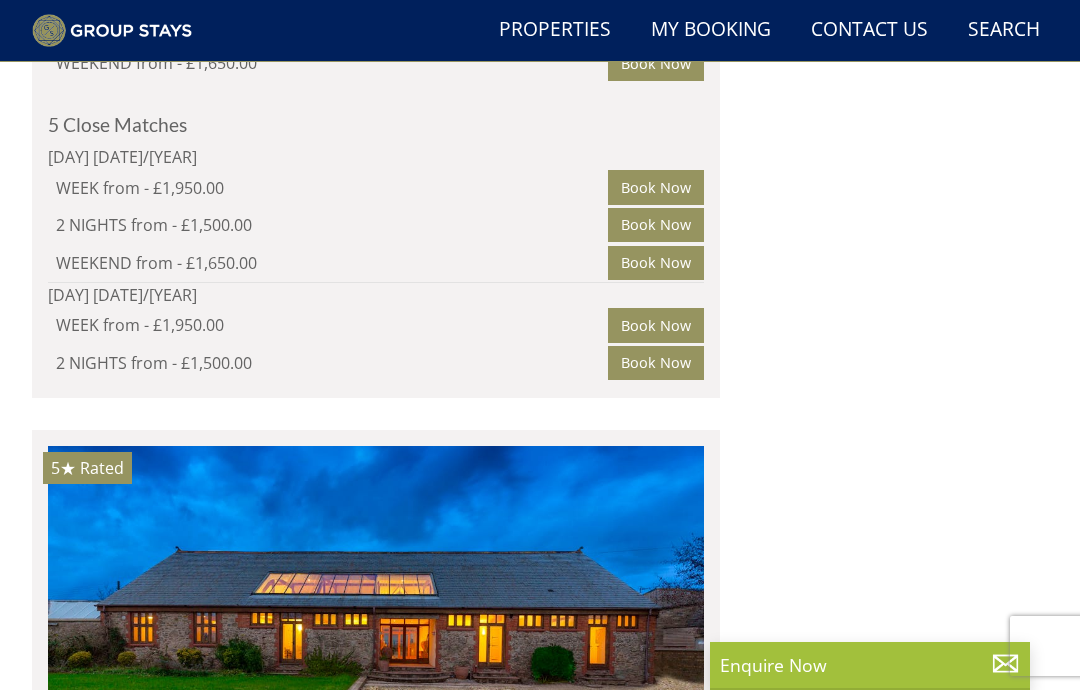click at bounding box center [376, -407] 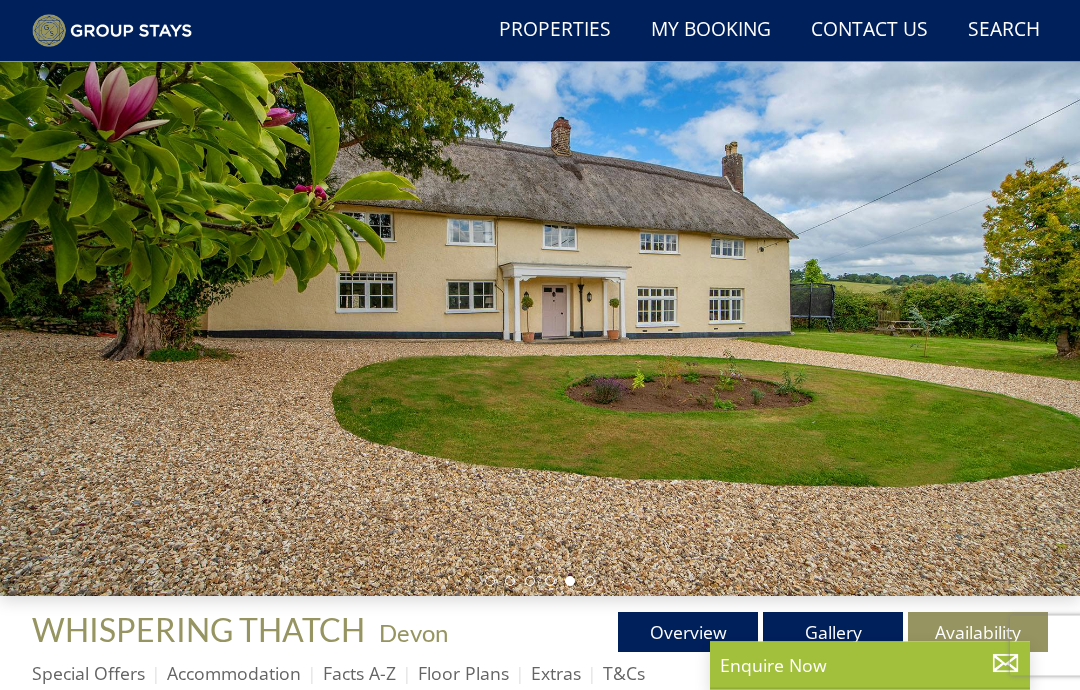 scroll, scrollTop: 127, scrollLeft: 0, axis: vertical 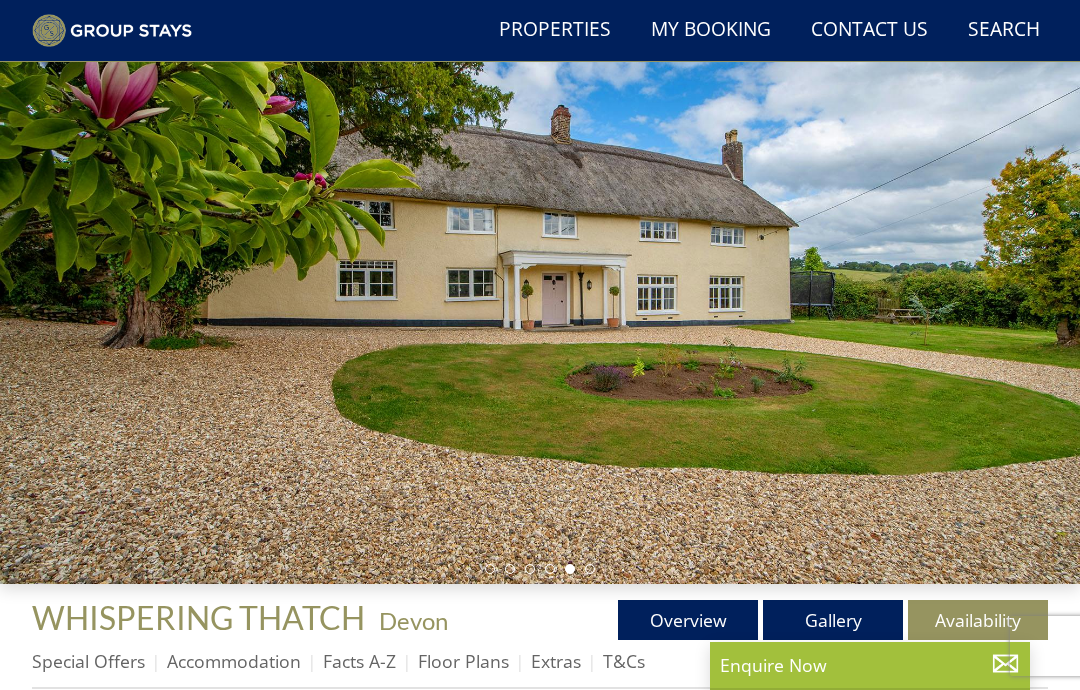 click on "Overview" at bounding box center [688, 620] 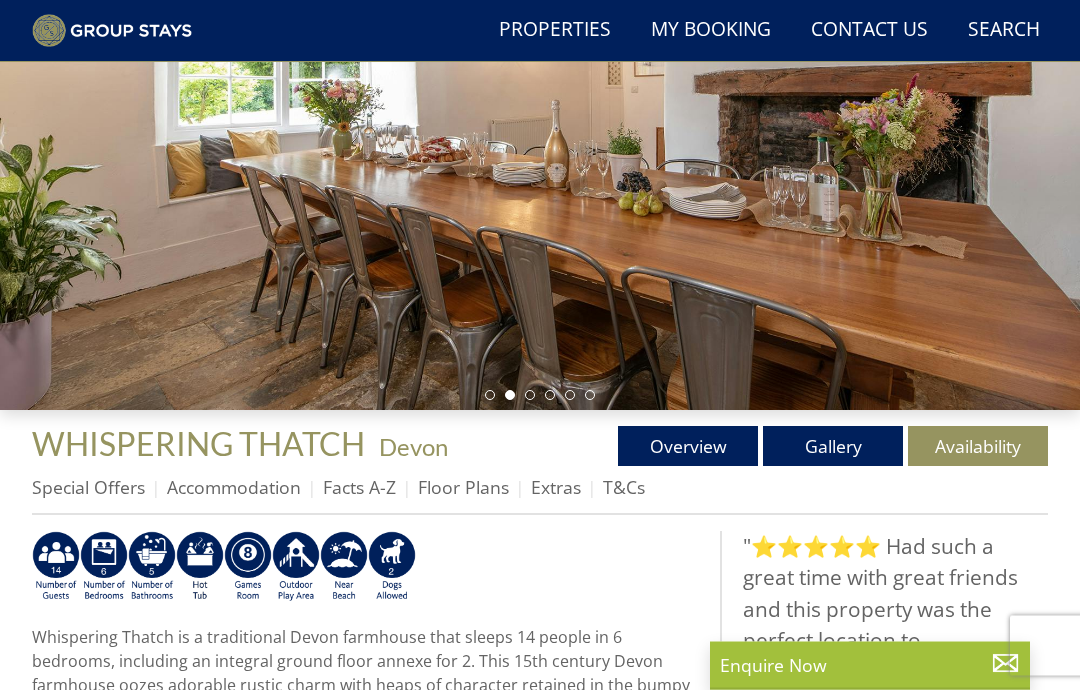scroll, scrollTop: 302, scrollLeft: 0, axis: vertical 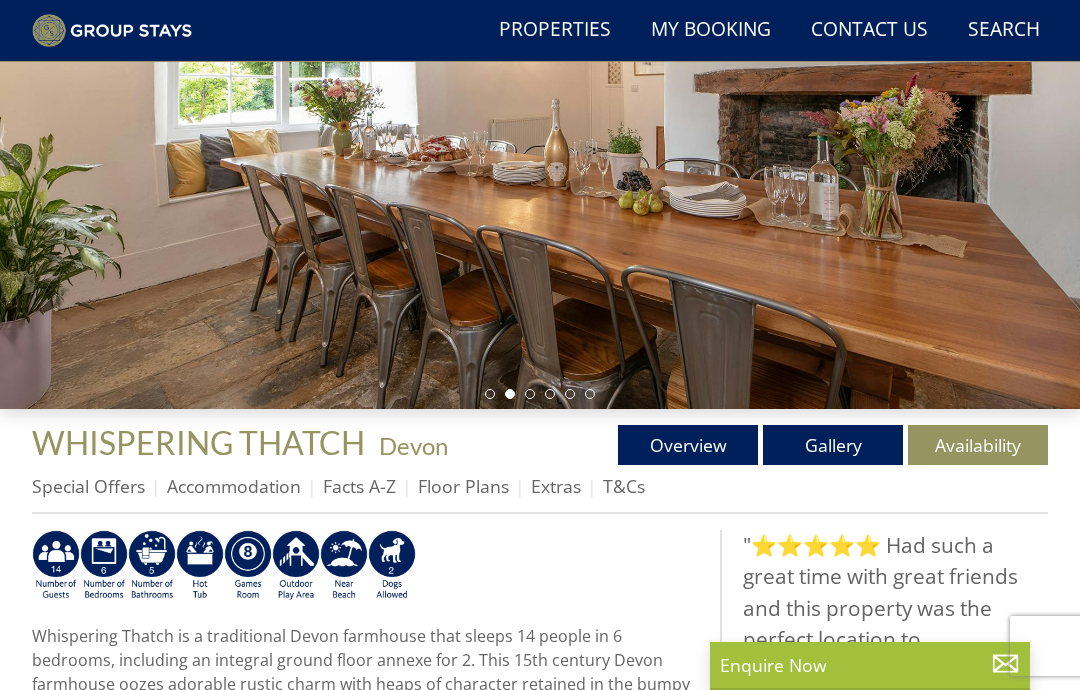 click on "Gallery" at bounding box center (833, 445) 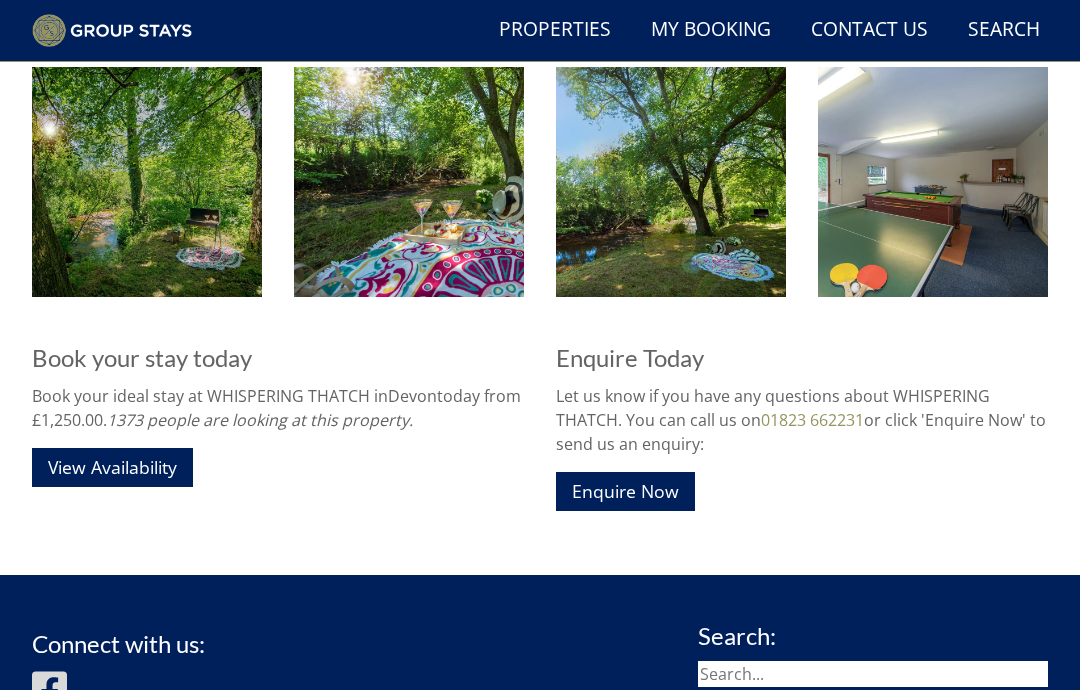 scroll, scrollTop: 2595, scrollLeft: 0, axis: vertical 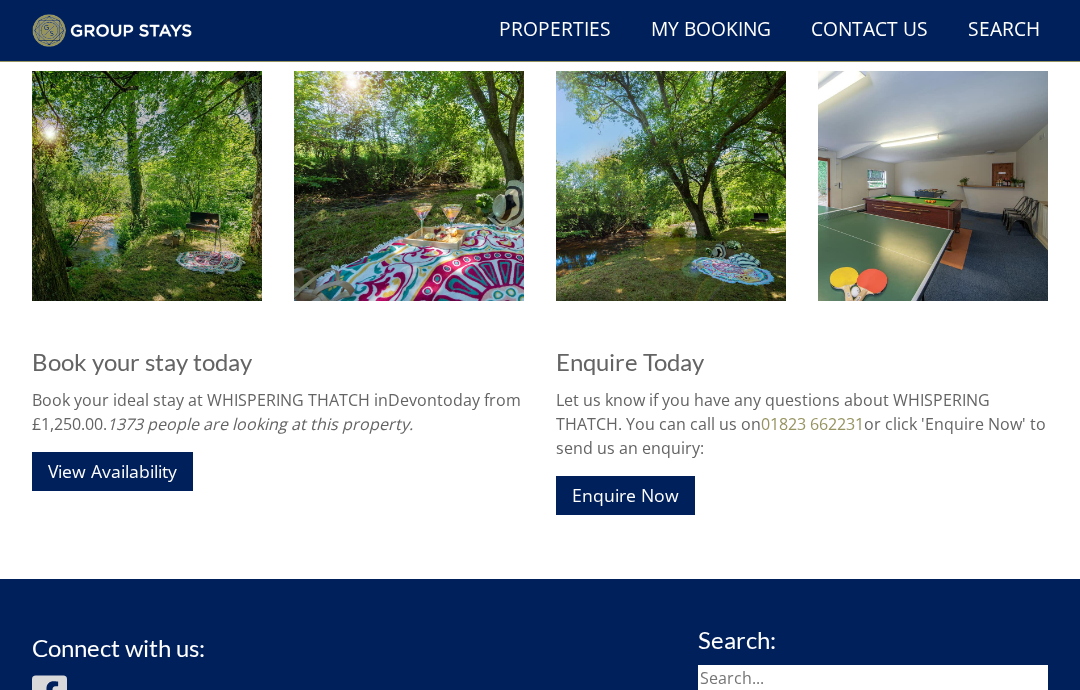 click at bounding box center [933, 186] 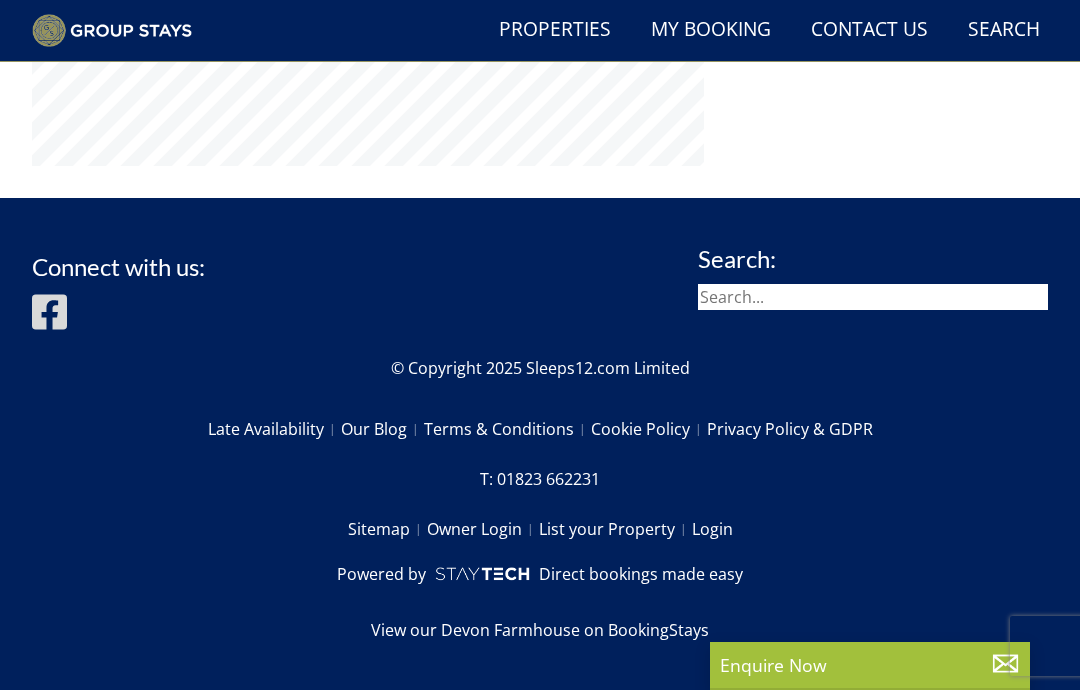scroll, scrollTop: 302, scrollLeft: 0, axis: vertical 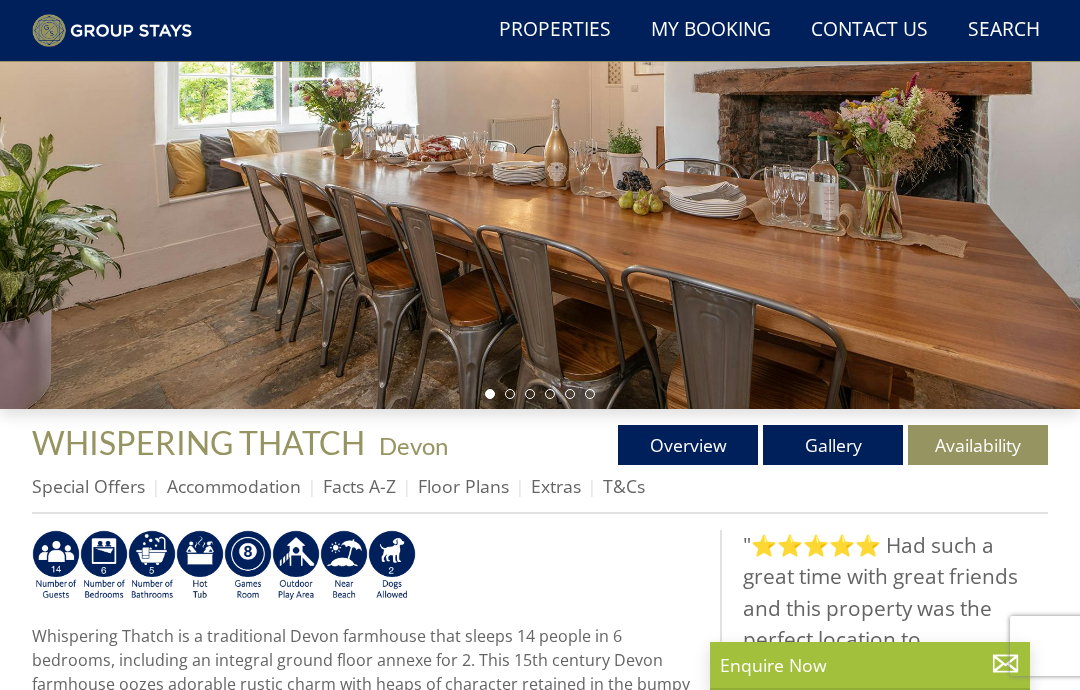 select on "10" 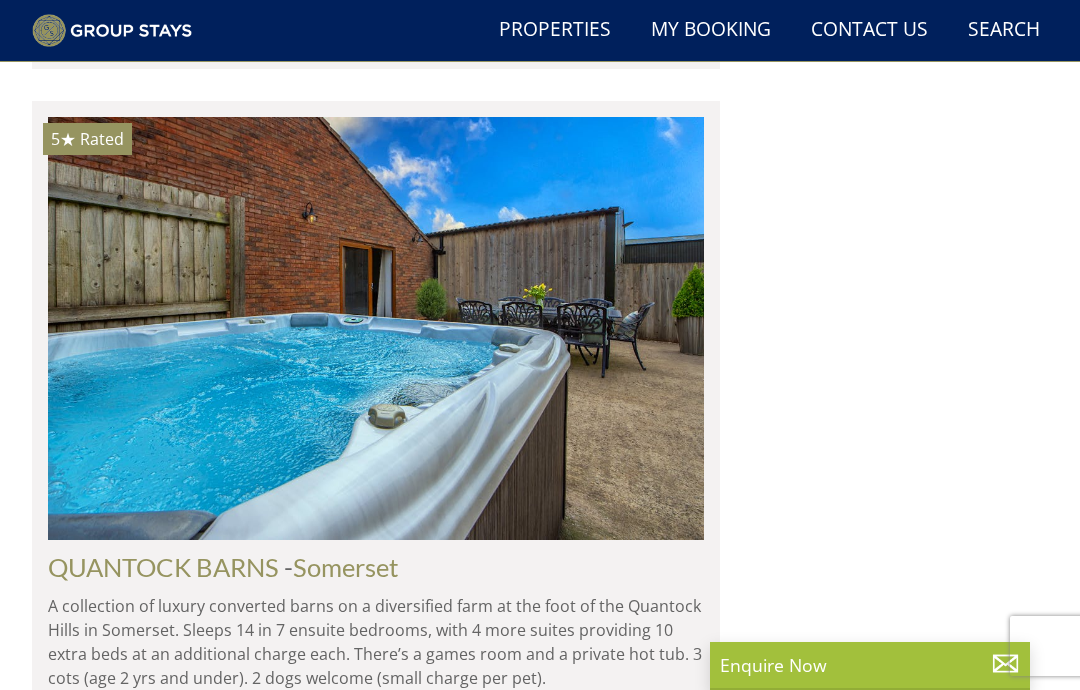 scroll, scrollTop: 6669, scrollLeft: 0, axis: vertical 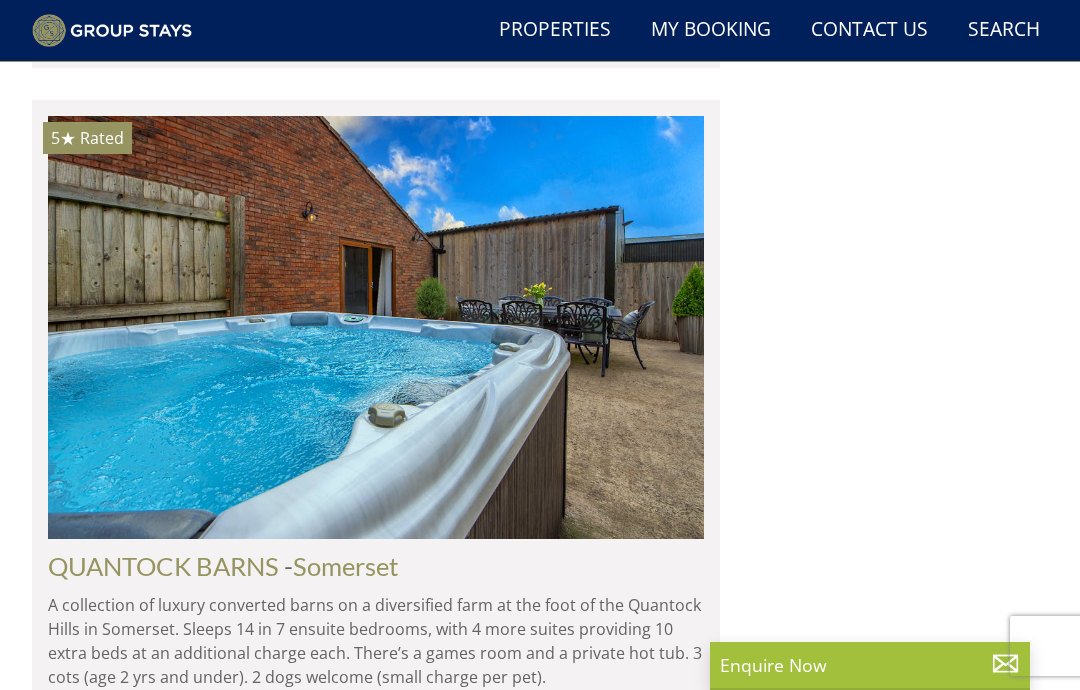 click at bounding box center (376, -424) 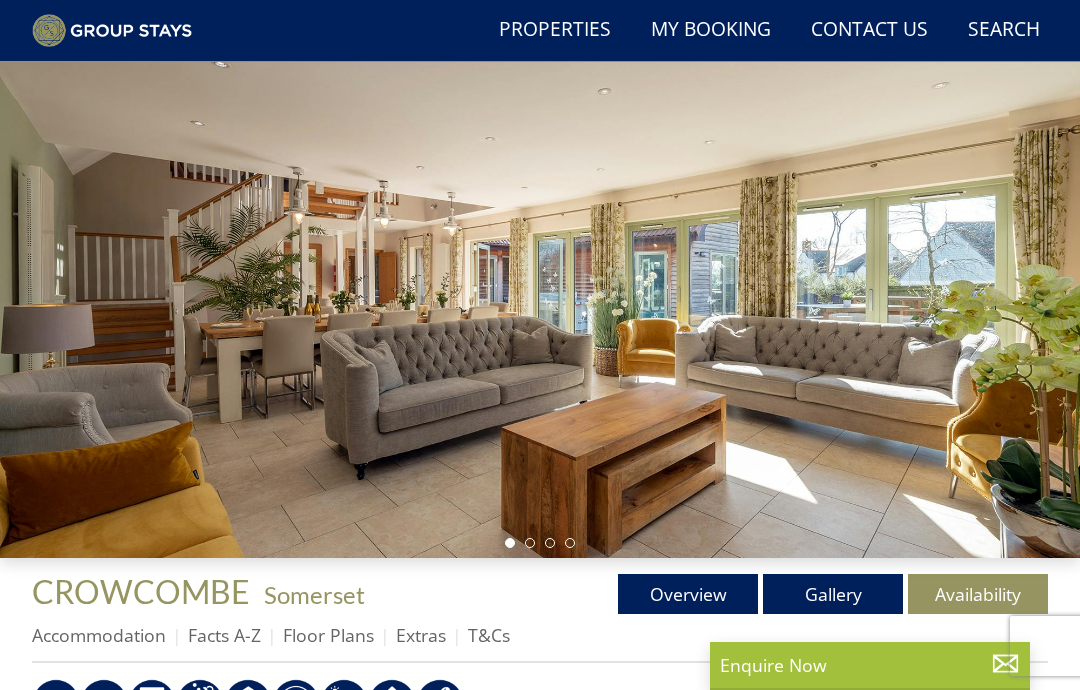 scroll, scrollTop: 155, scrollLeft: 0, axis: vertical 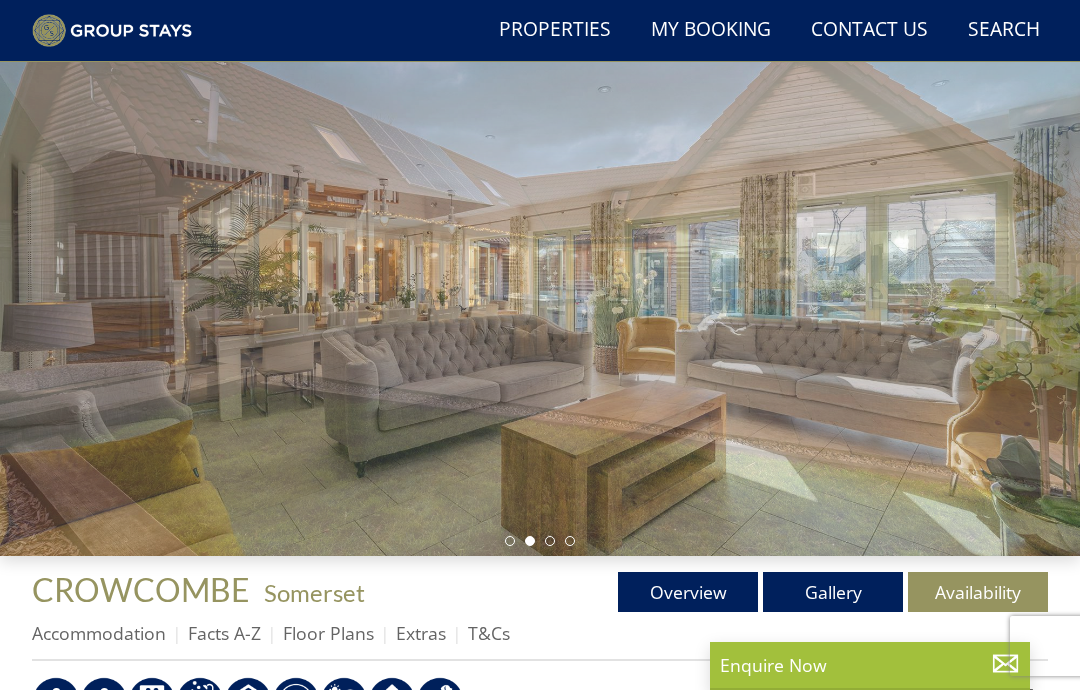 click on "Gallery" at bounding box center [833, 592] 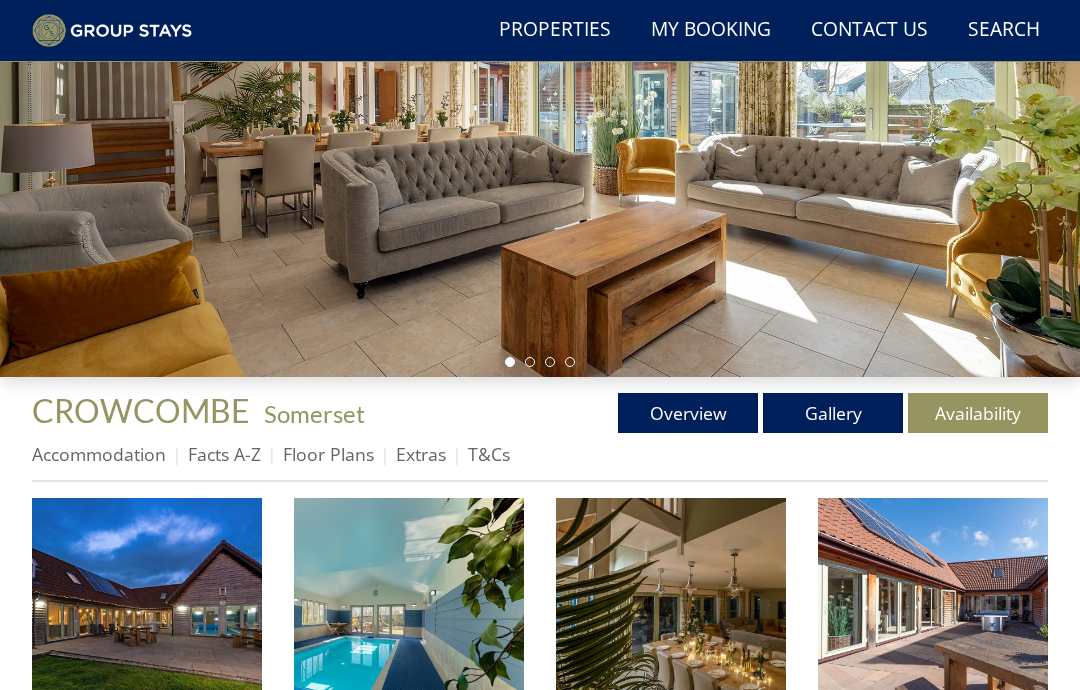 scroll, scrollTop: 335, scrollLeft: 0, axis: vertical 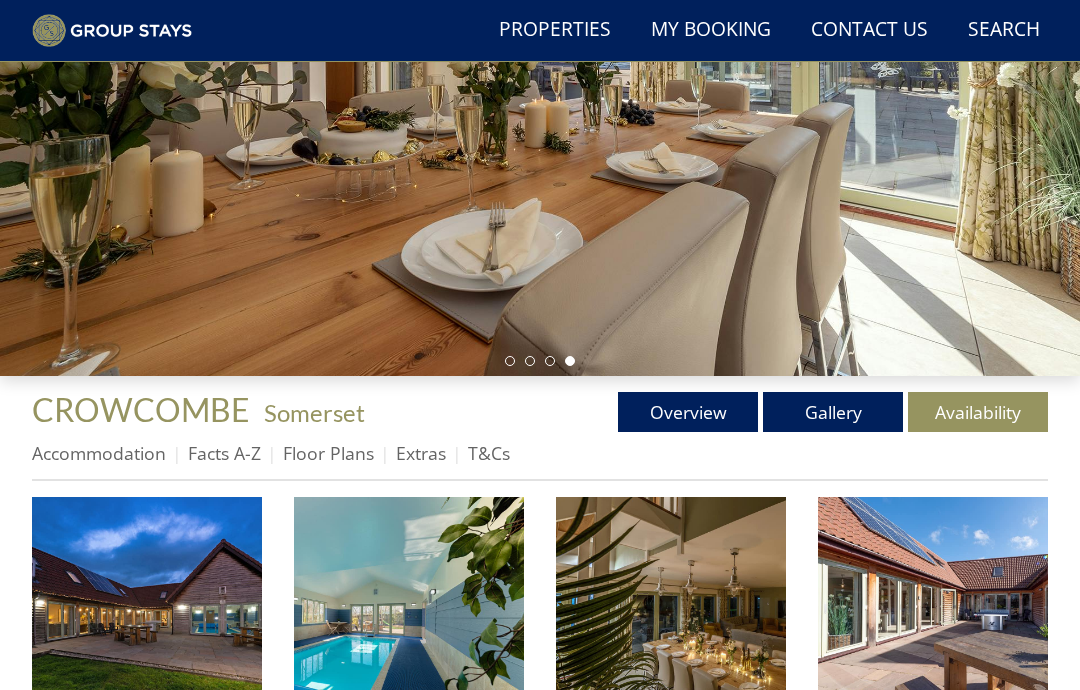 click on "Gallery" at bounding box center [833, 412] 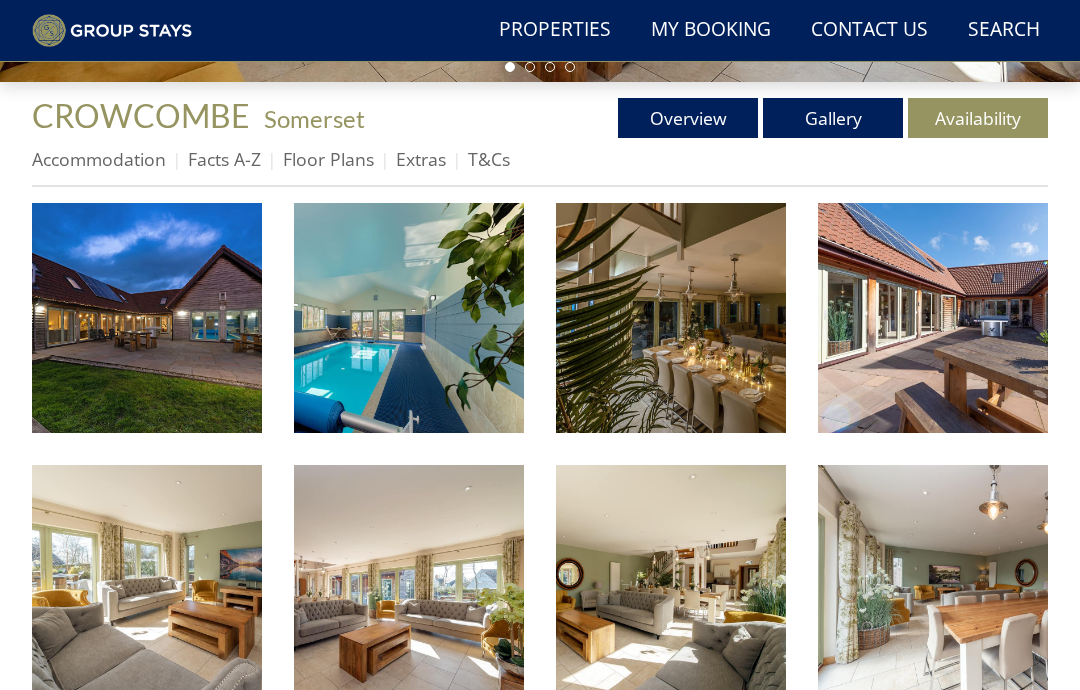 scroll, scrollTop: 629, scrollLeft: 0, axis: vertical 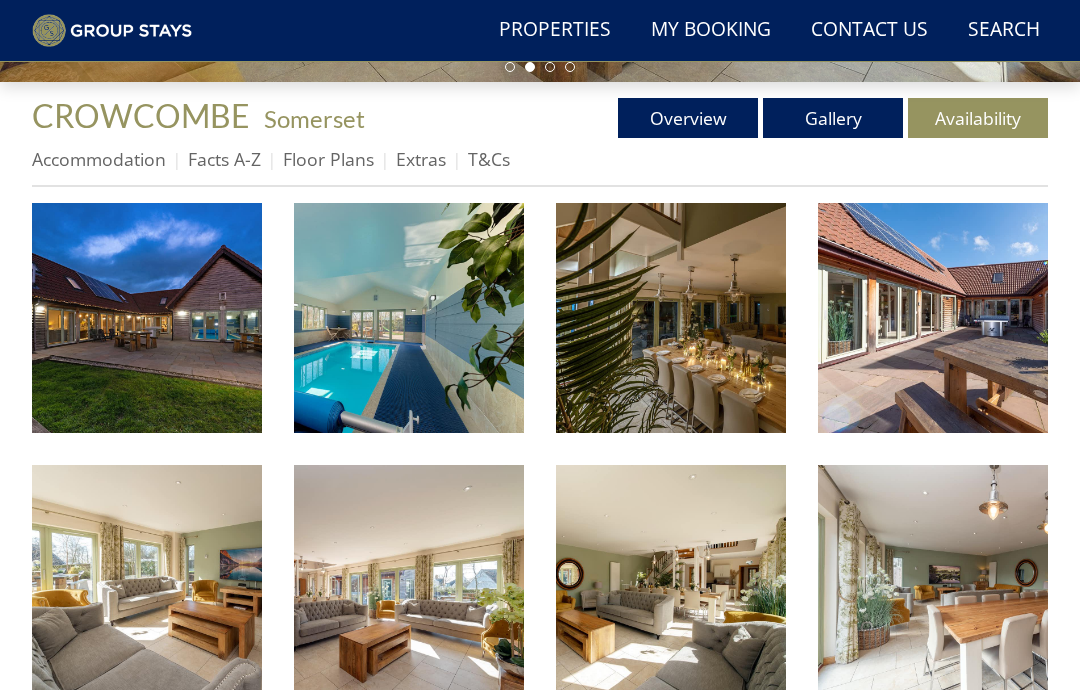 click on "Floor Plans" at bounding box center (328, 159) 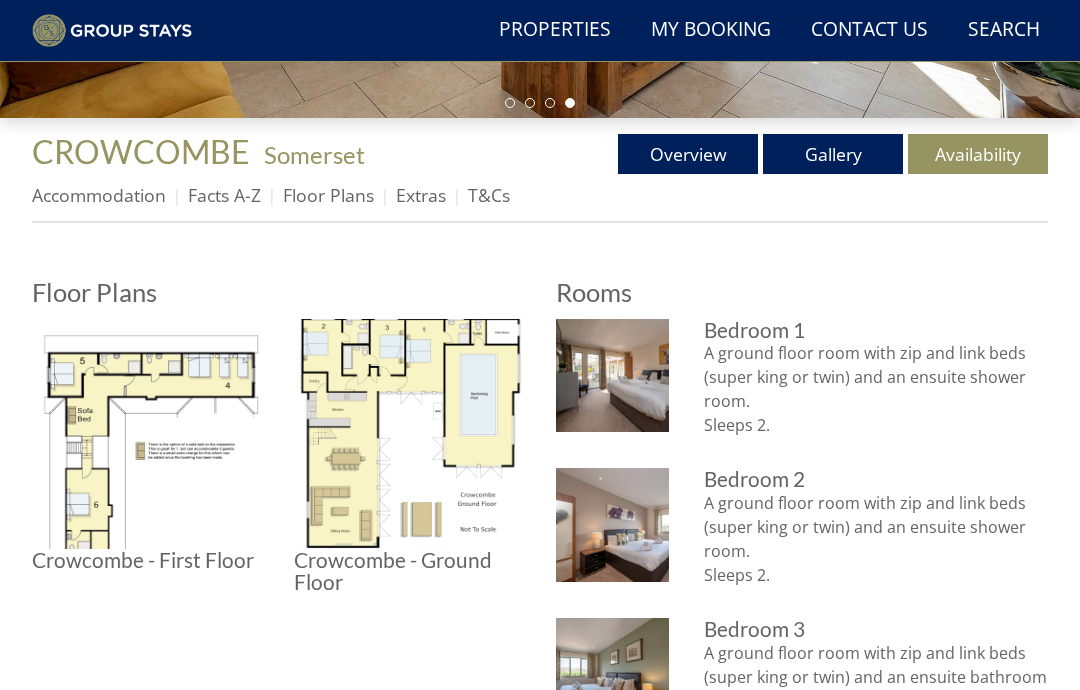 scroll, scrollTop: 614, scrollLeft: 0, axis: vertical 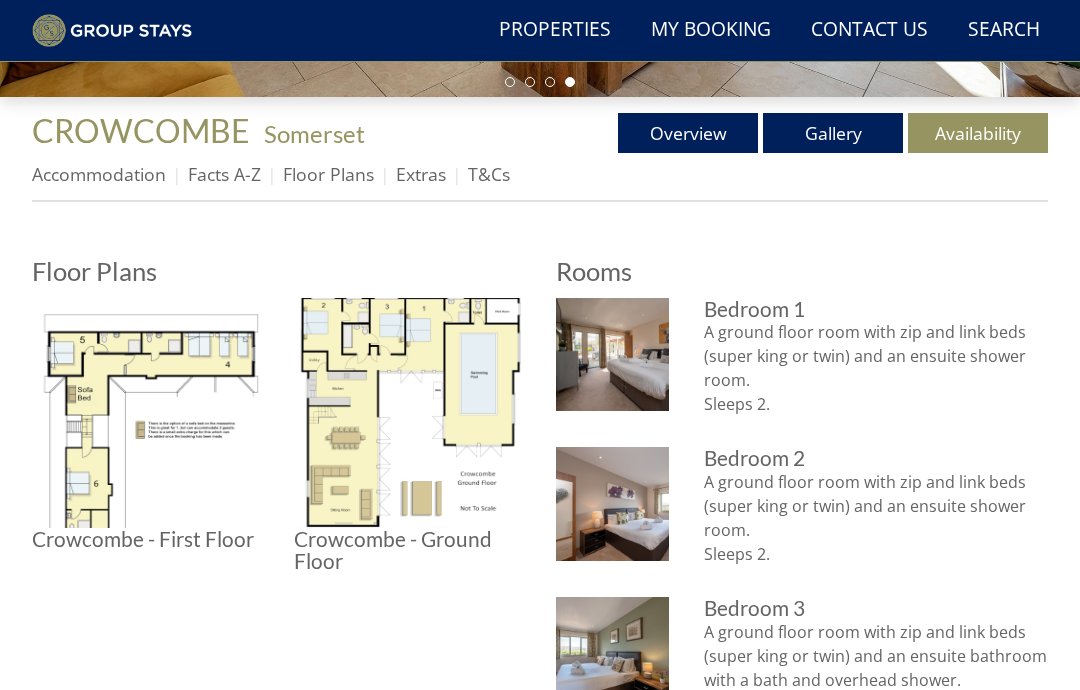 click on "Gallery" at bounding box center [833, 133] 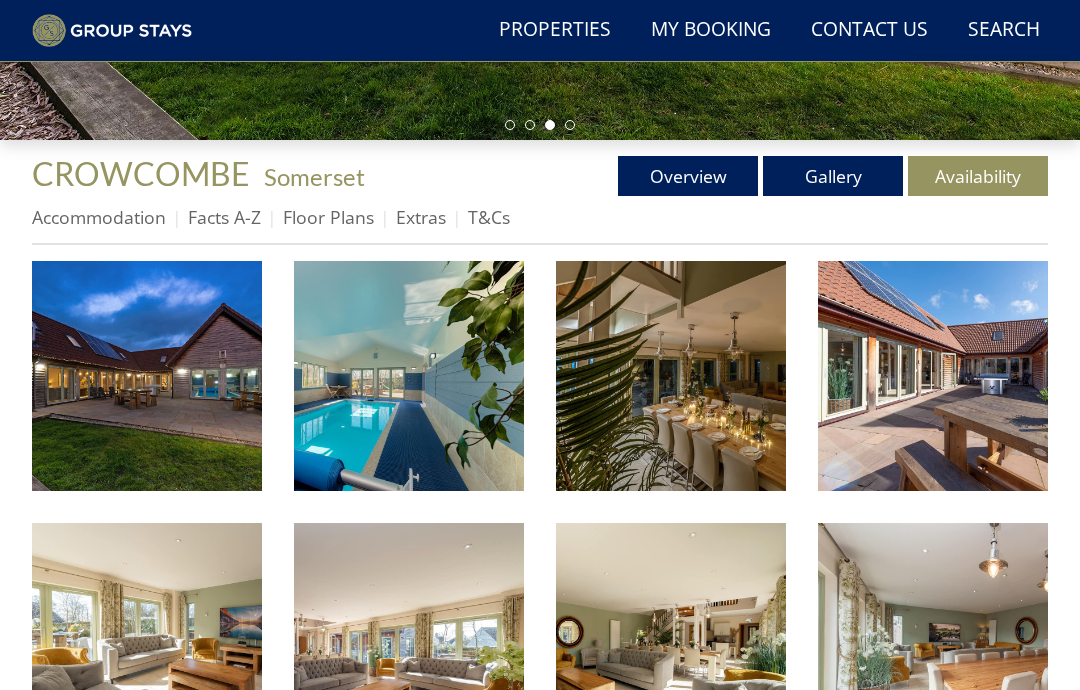 scroll, scrollTop: 560, scrollLeft: 0, axis: vertical 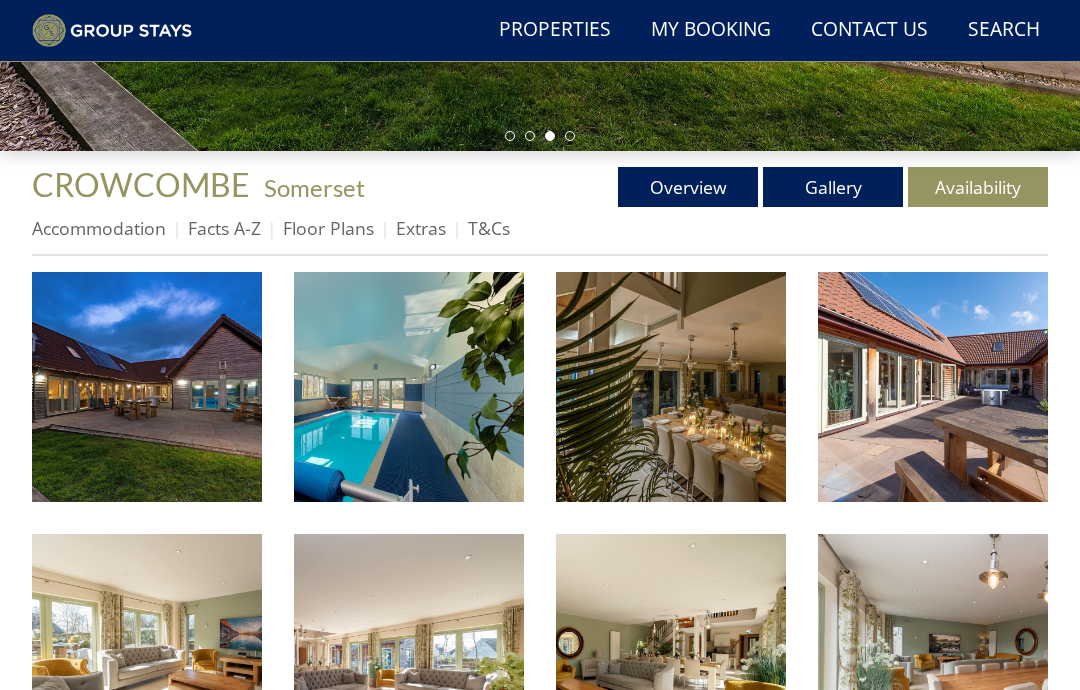 click on "Availability" at bounding box center [978, 187] 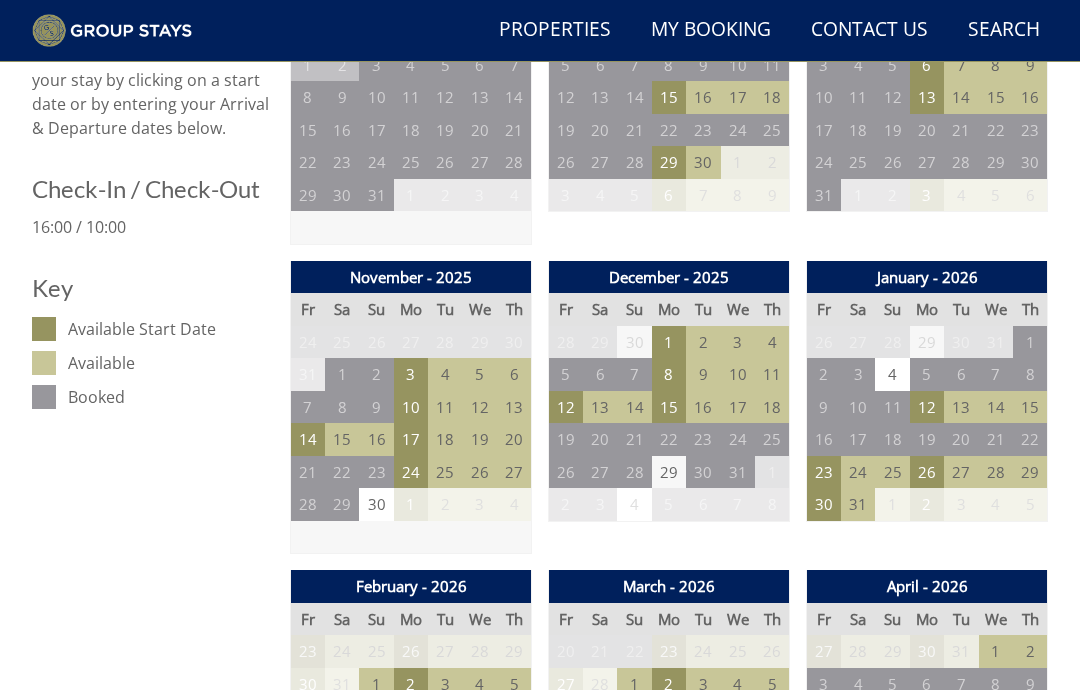 scroll, scrollTop: 881, scrollLeft: 0, axis: vertical 